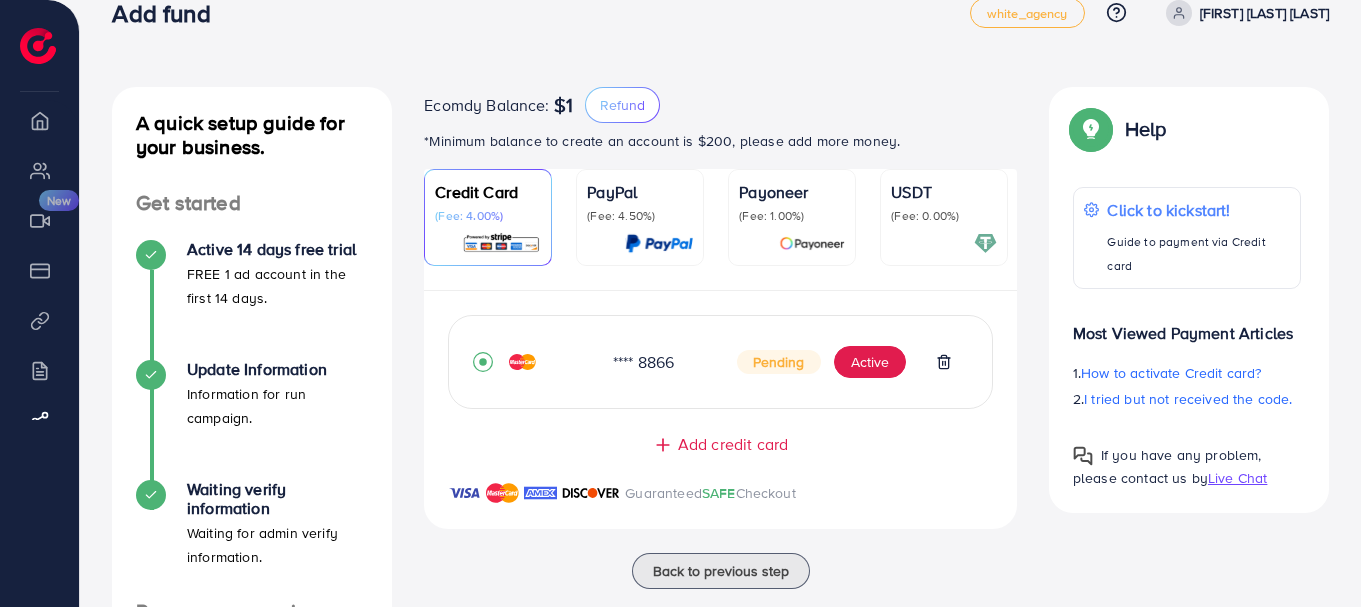 scroll, scrollTop: 100, scrollLeft: 0, axis: vertical 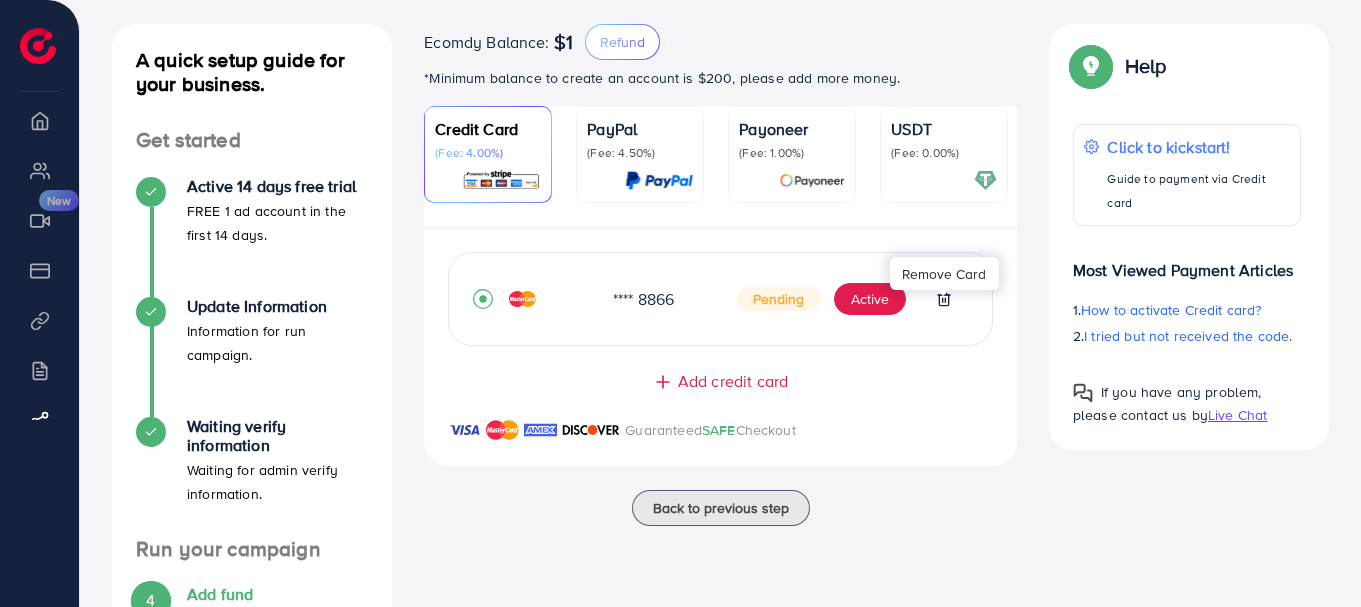 click 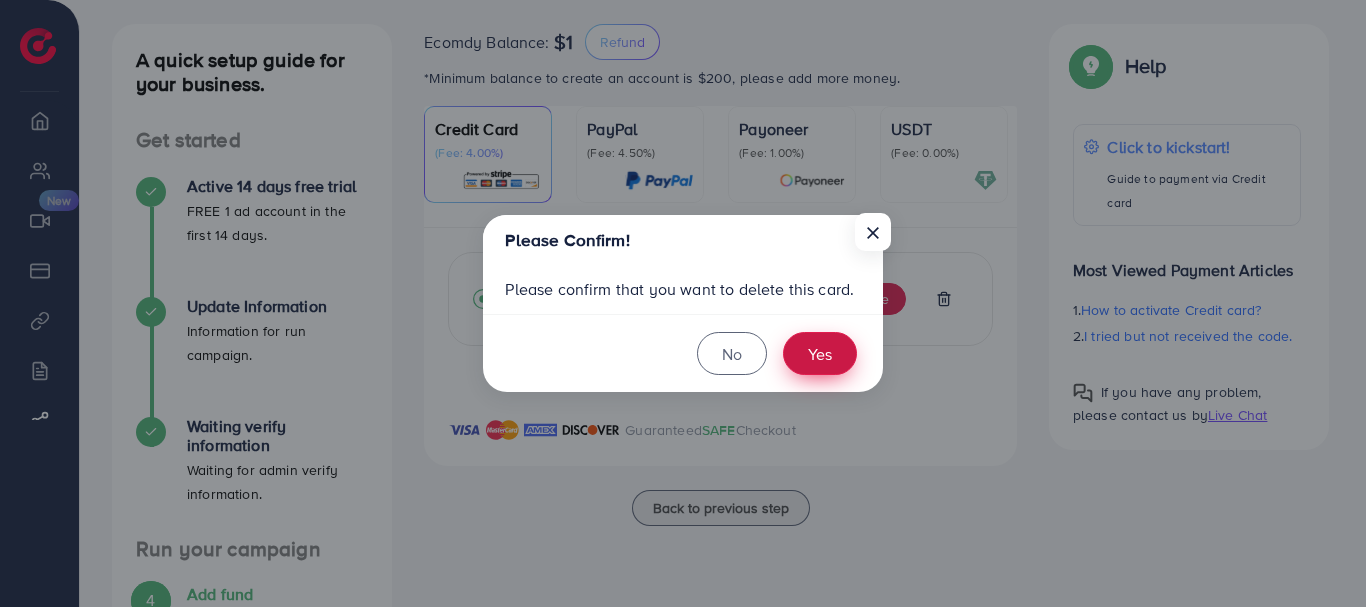 click on "Yes" at bounding box center (820, 353) 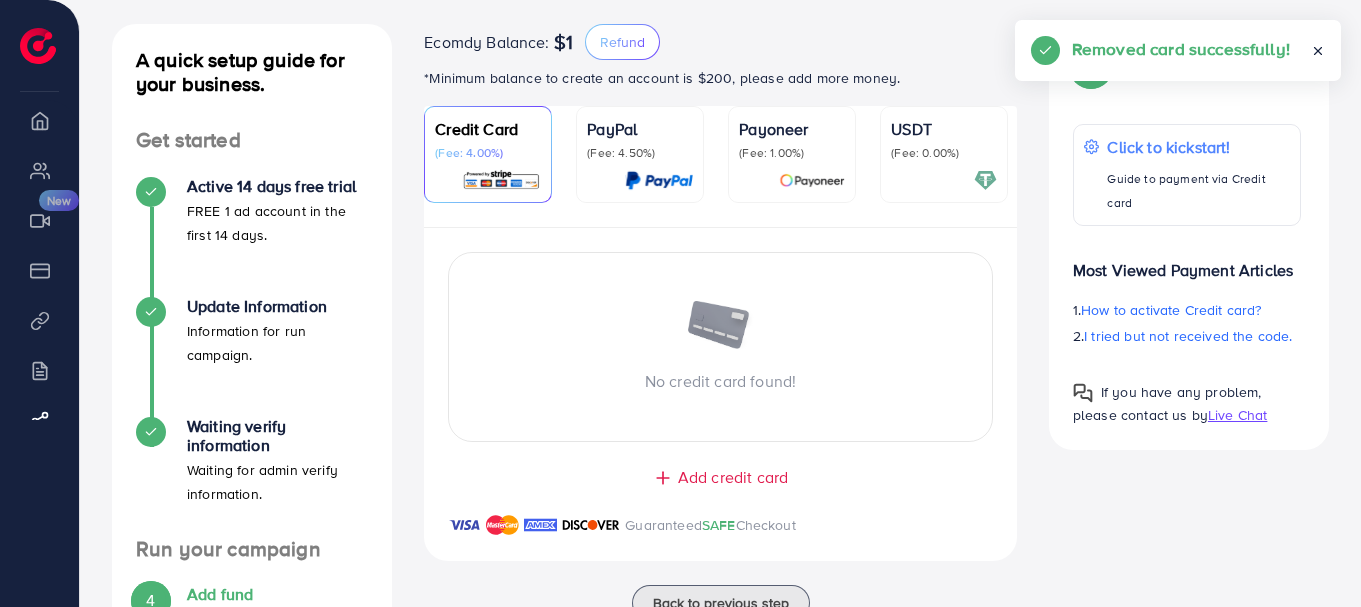 click on "Credit Card   (Fee: 4.00%)" at bounding box center (488, 154) 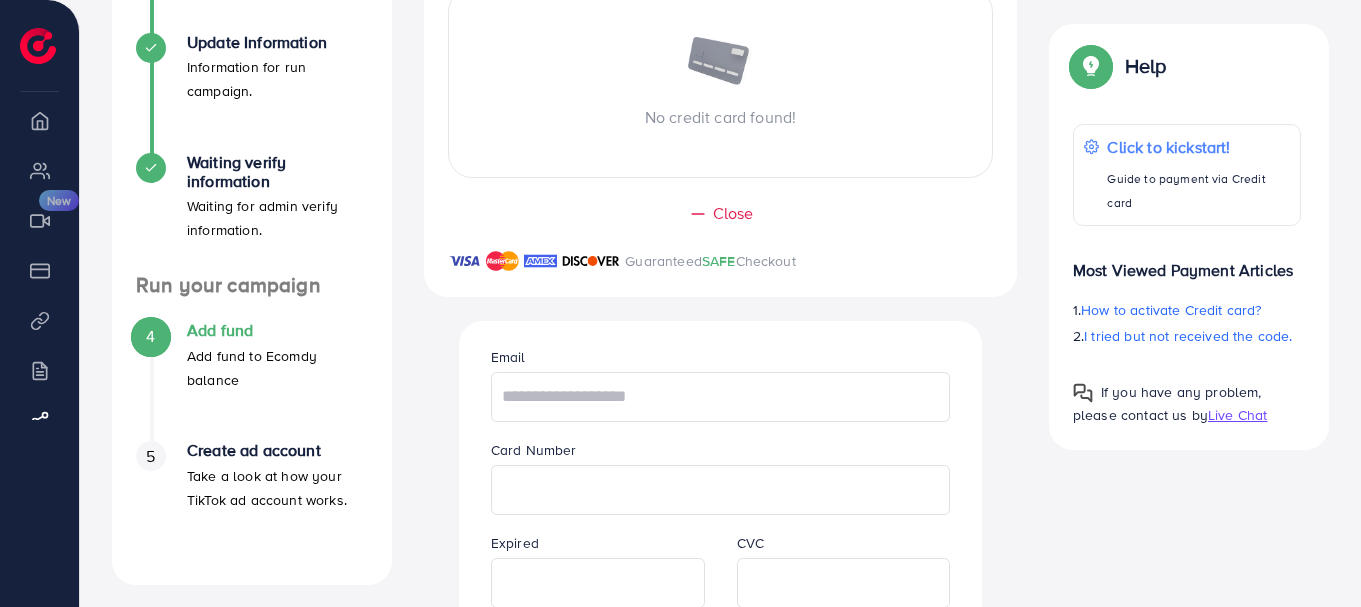 scroll, scrollTop: 400, scrollLeft: 0, axis: vertical 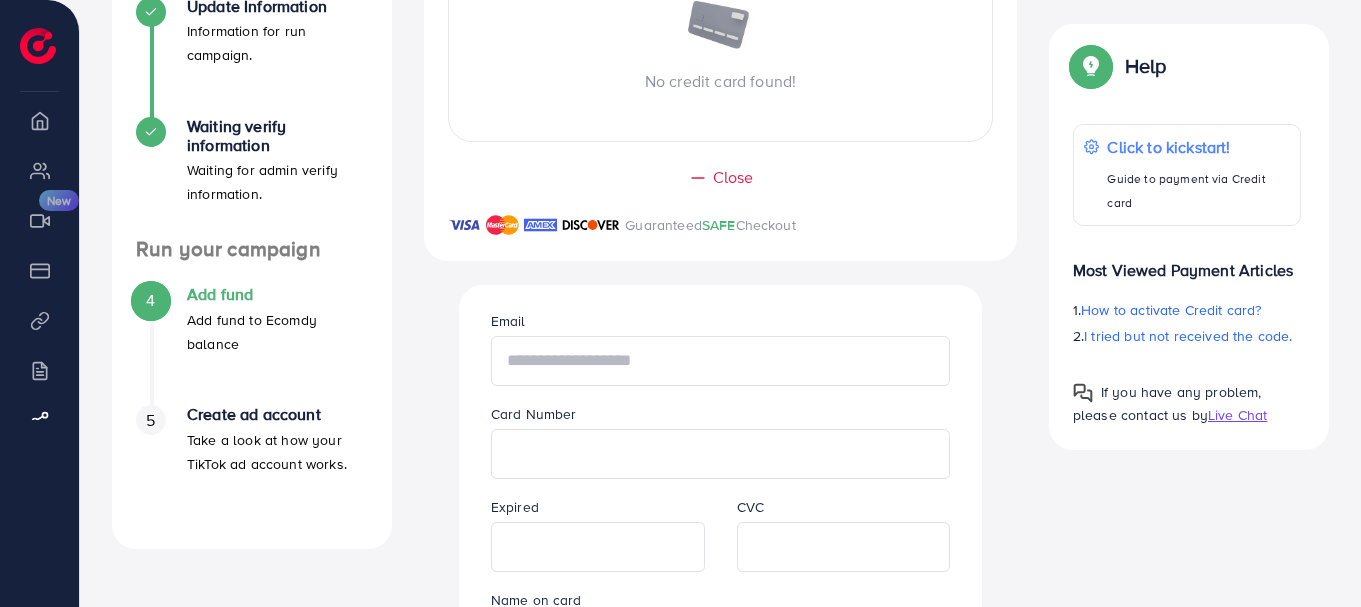 click at bounding box center (721, 361) 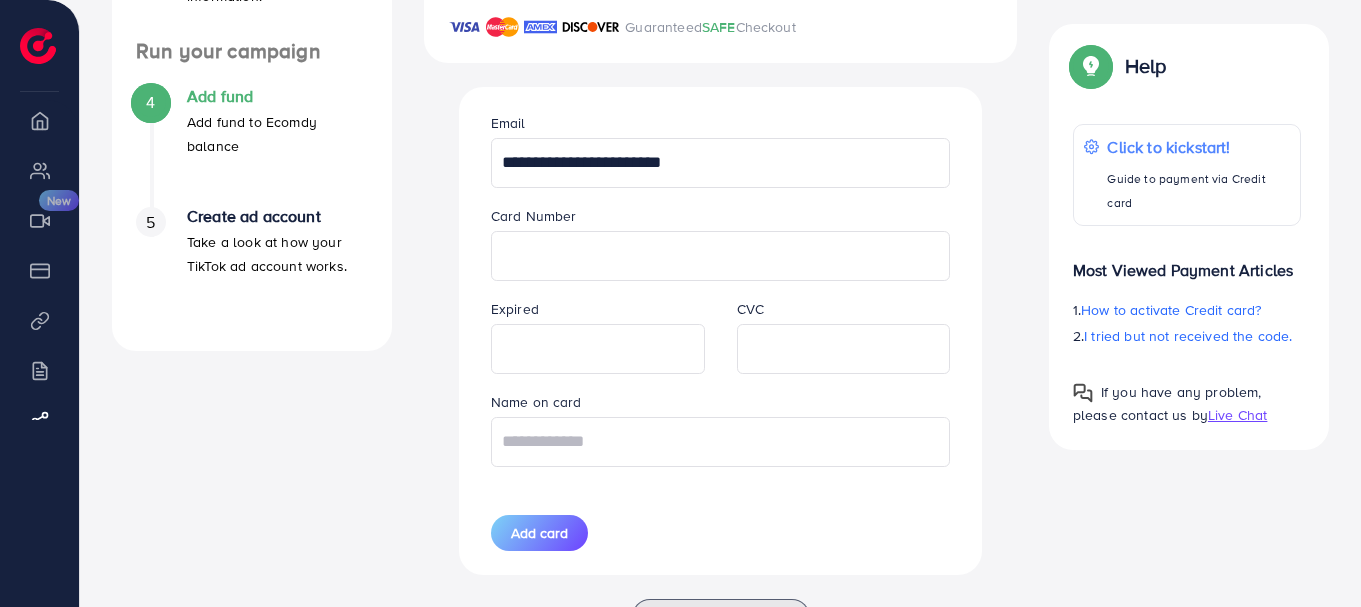scroll, scrollTop: 600, scrollLeft: 0, axis: vertical 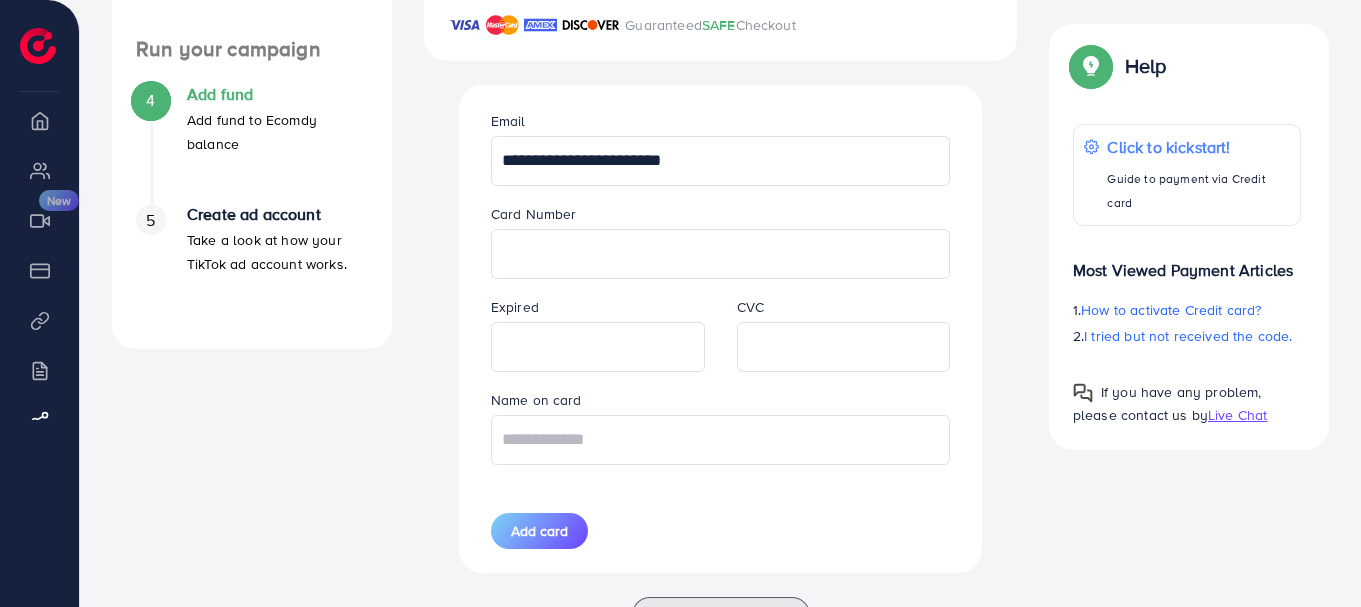 type on "**********" 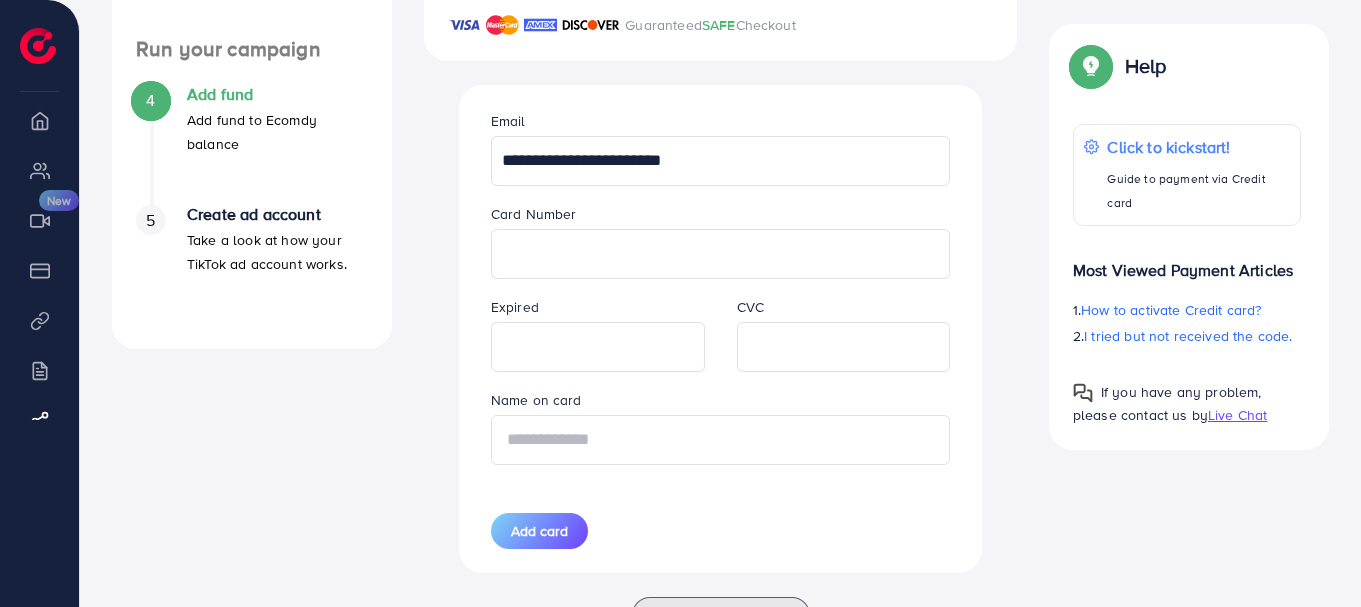 click at bounding box center [721, 440] 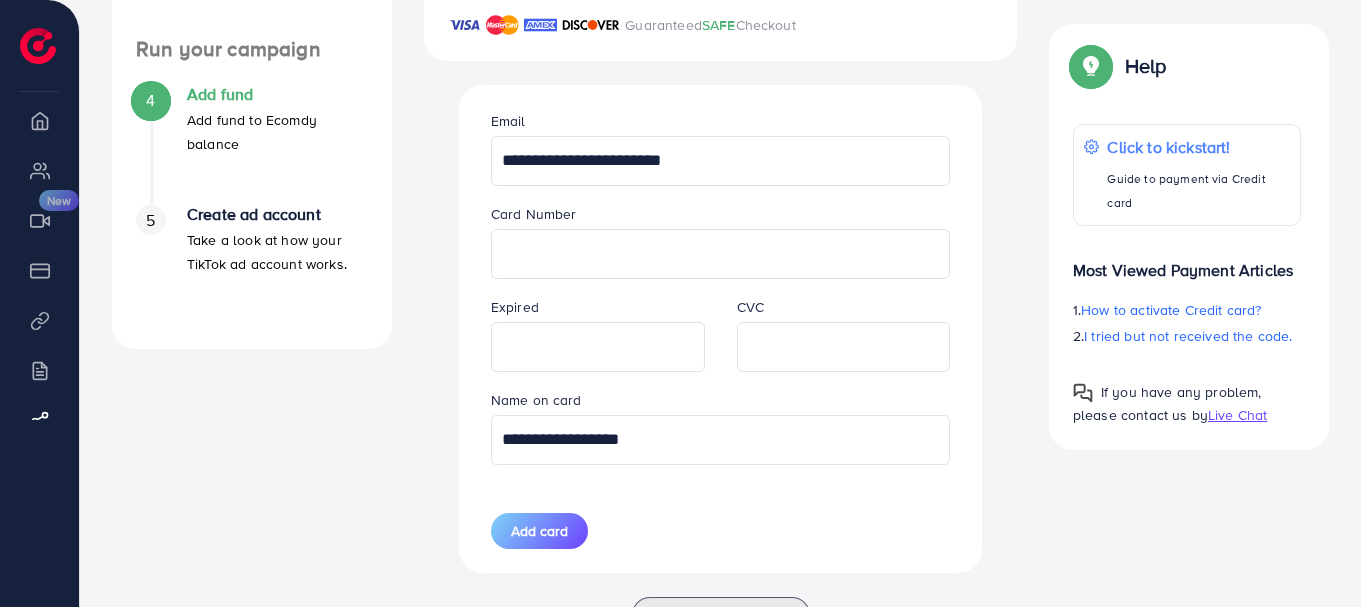 type on "**********" 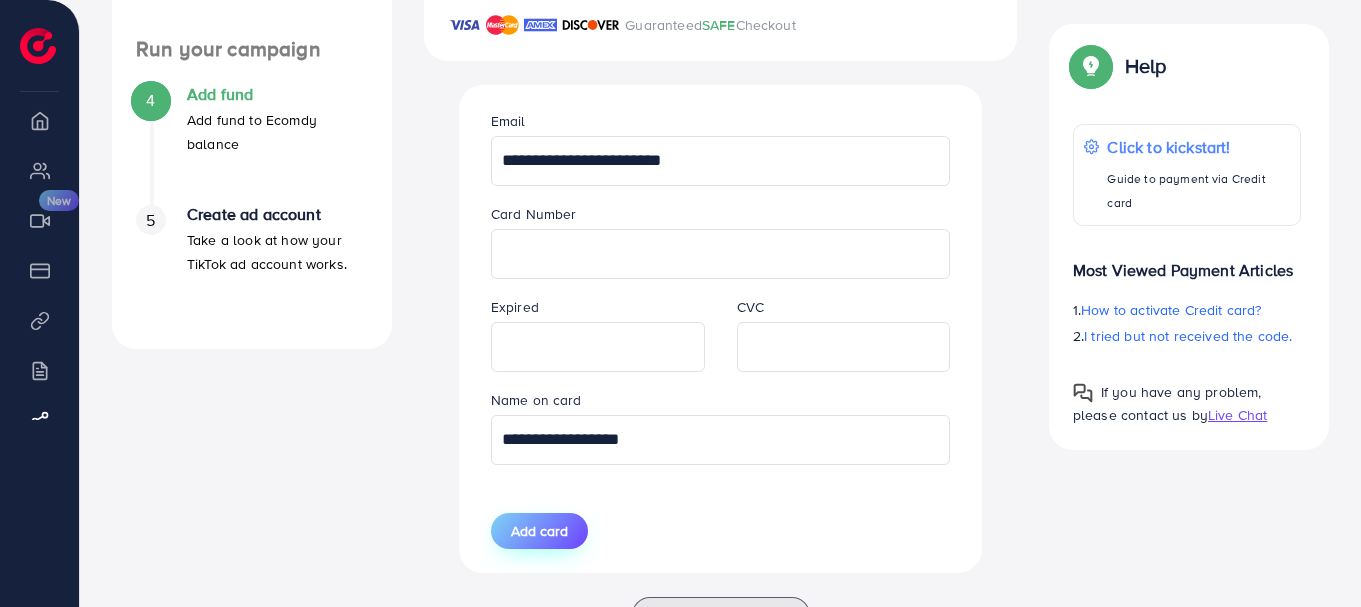 click on "Add card" at bounding box center (539, 531) 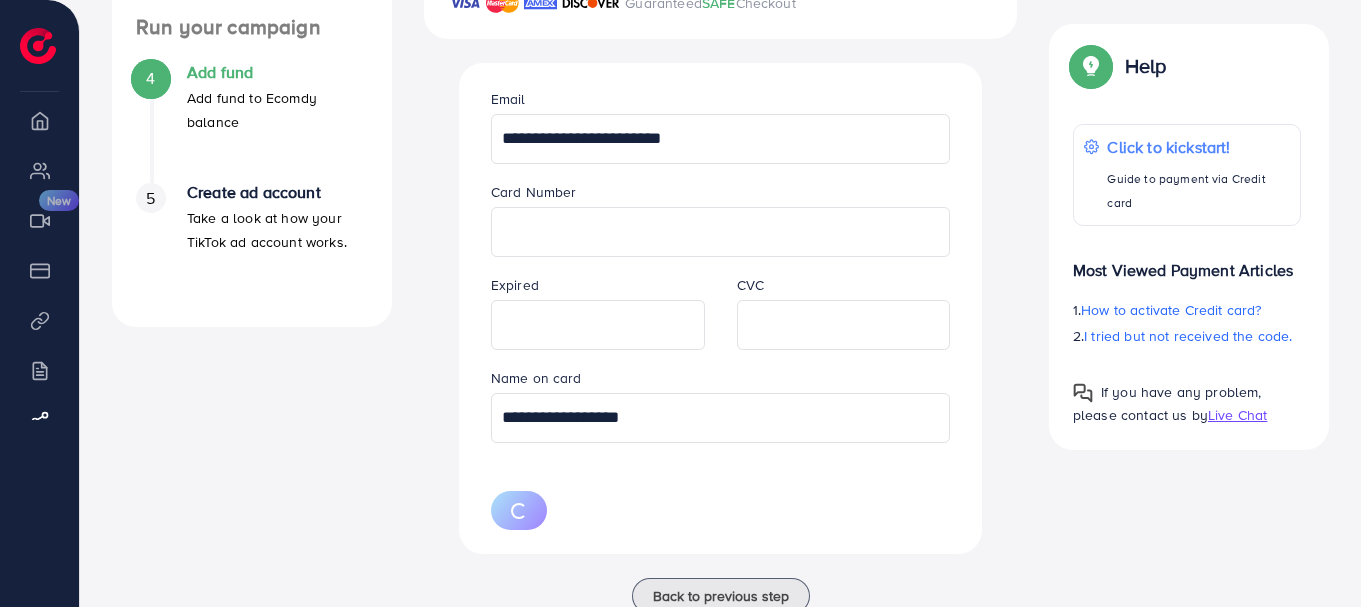 scroll, scrollTop: 690, scrollLeft: 0, axis: vertical 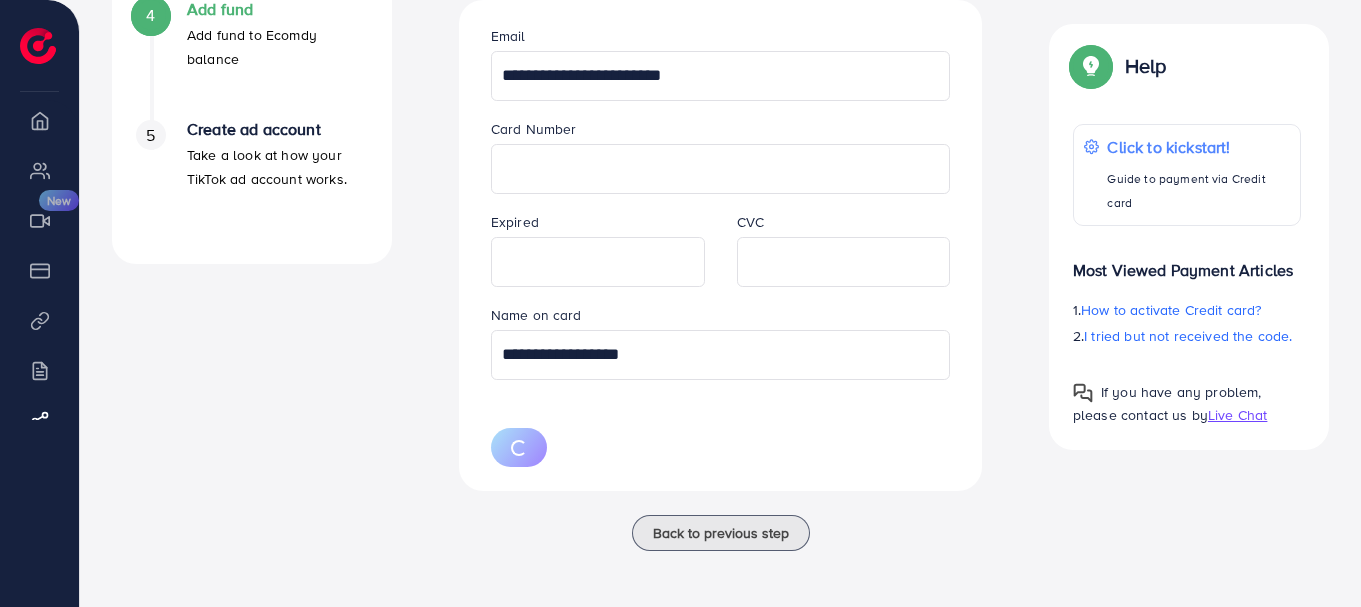 type 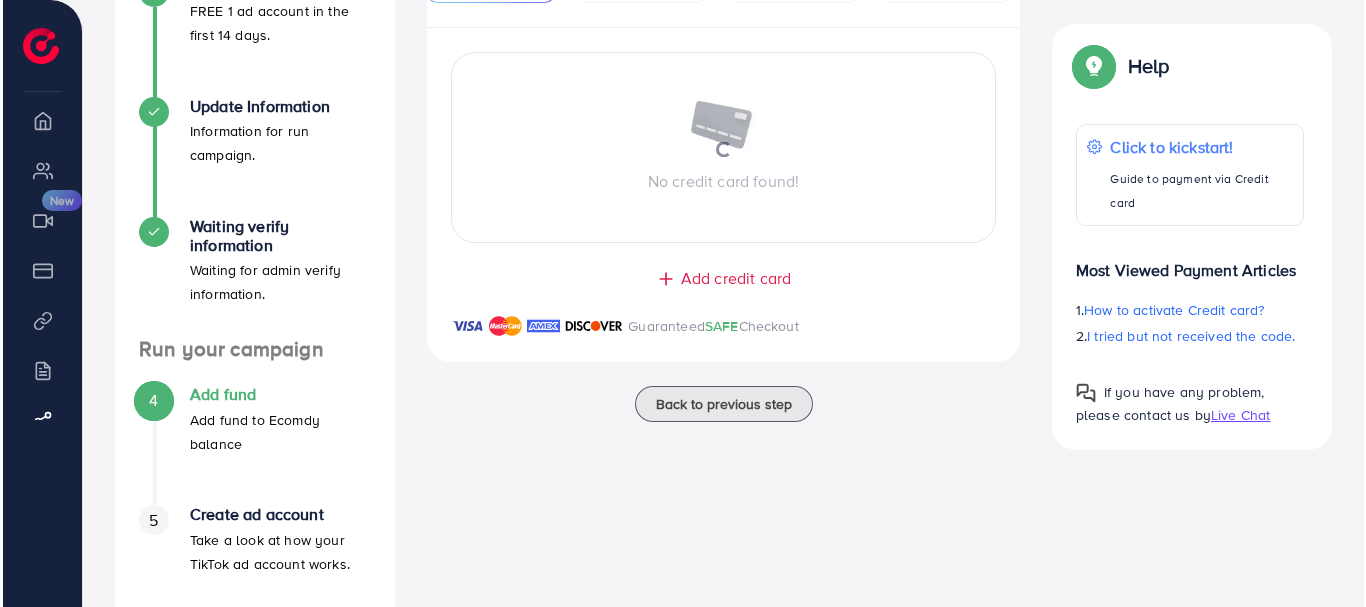 scroll, scrollTop: 174, scrollLeft: 0, axis: vertical 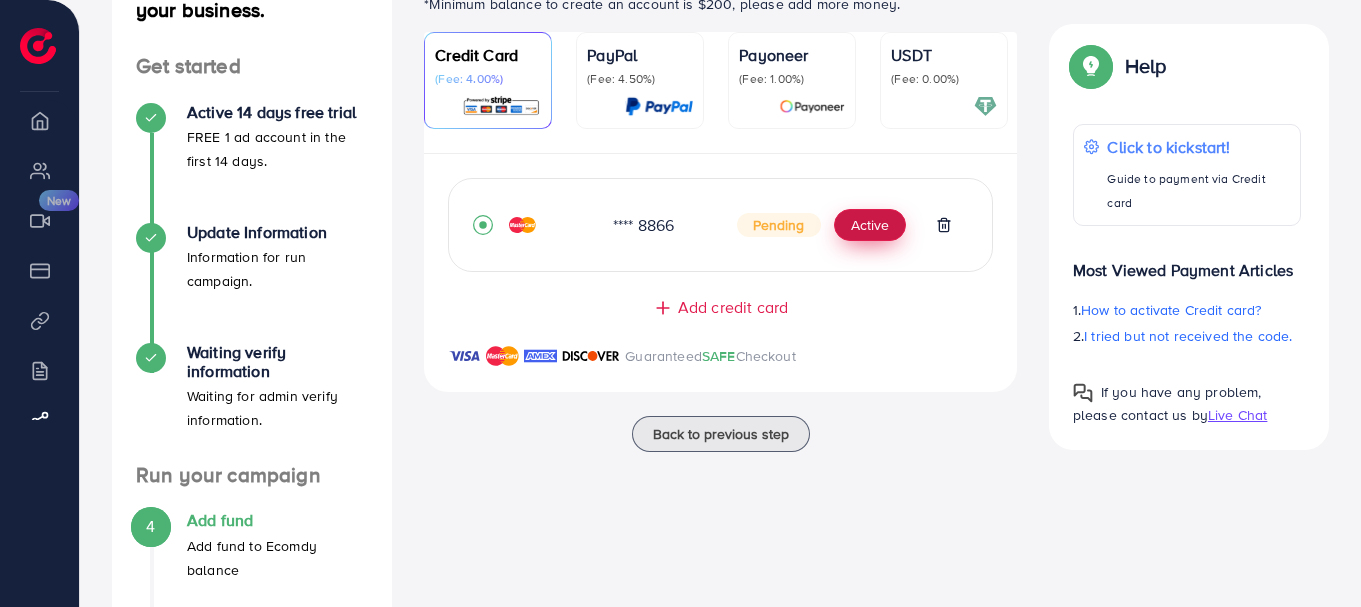 click on "Active" at bounding box center (870, 225) 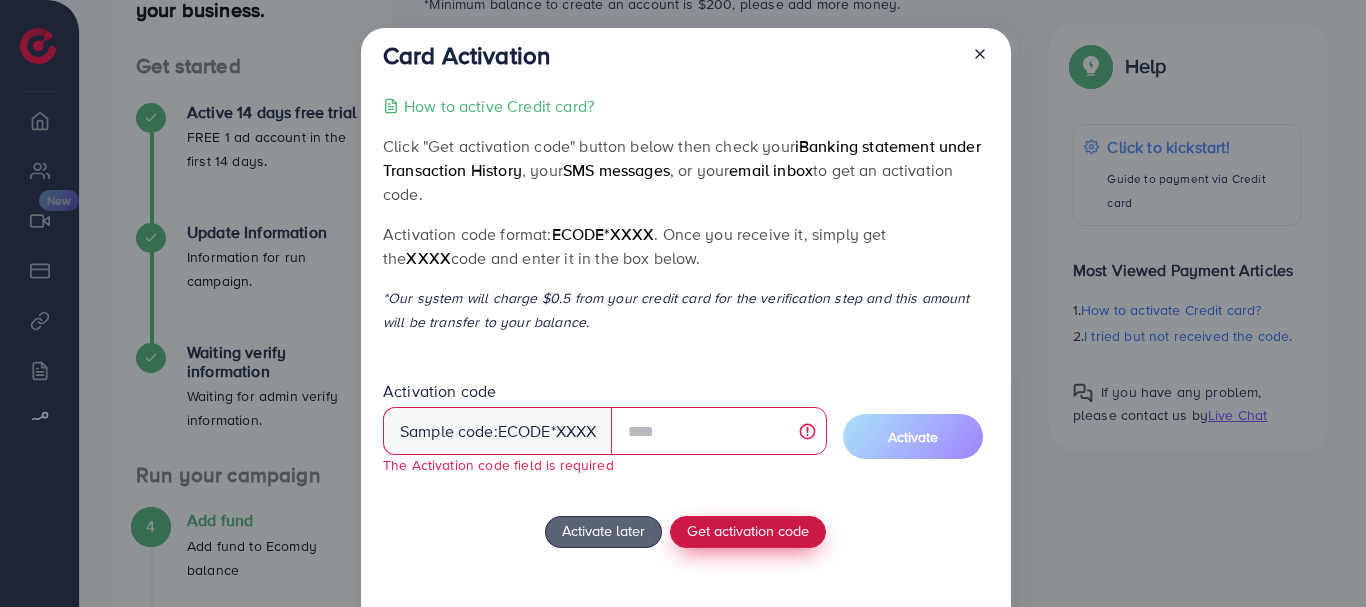 click on "How to active Credit card?   Click "Get activation code" button below then check your  iBanking statement under Transaction History , your  SMS messages , or your  email inbox  to get an activation code.   Activation code format:  ecode*XXXX . Once you receive it, simply get the  XXXX  code and enter it in the box below.   *Our system will charge $0.5 from your credit card for the verification step and this amount will be transfer to your balance.   Activation code   Sample code:  ecode *XXXX  The Activation code field is required  Activate   Activate later   Get activation code   If you have any problem, please contact us by   Live Chat" at bounding box center [685, 376] 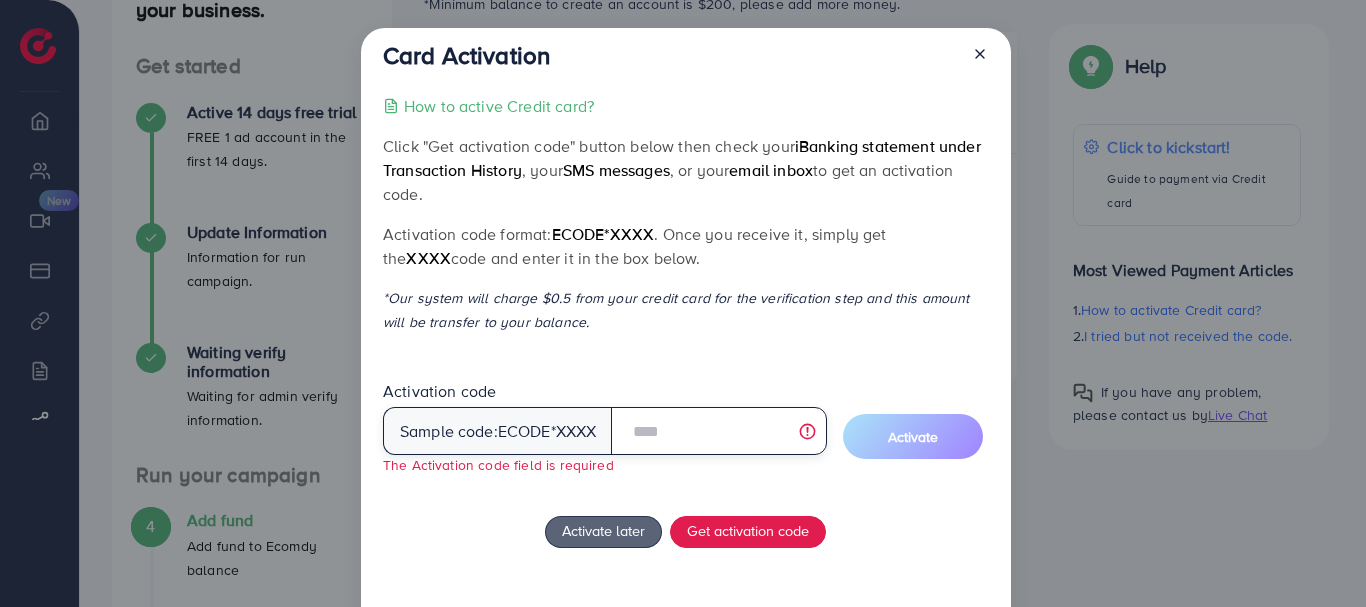 click at bounding box center (718, 431) 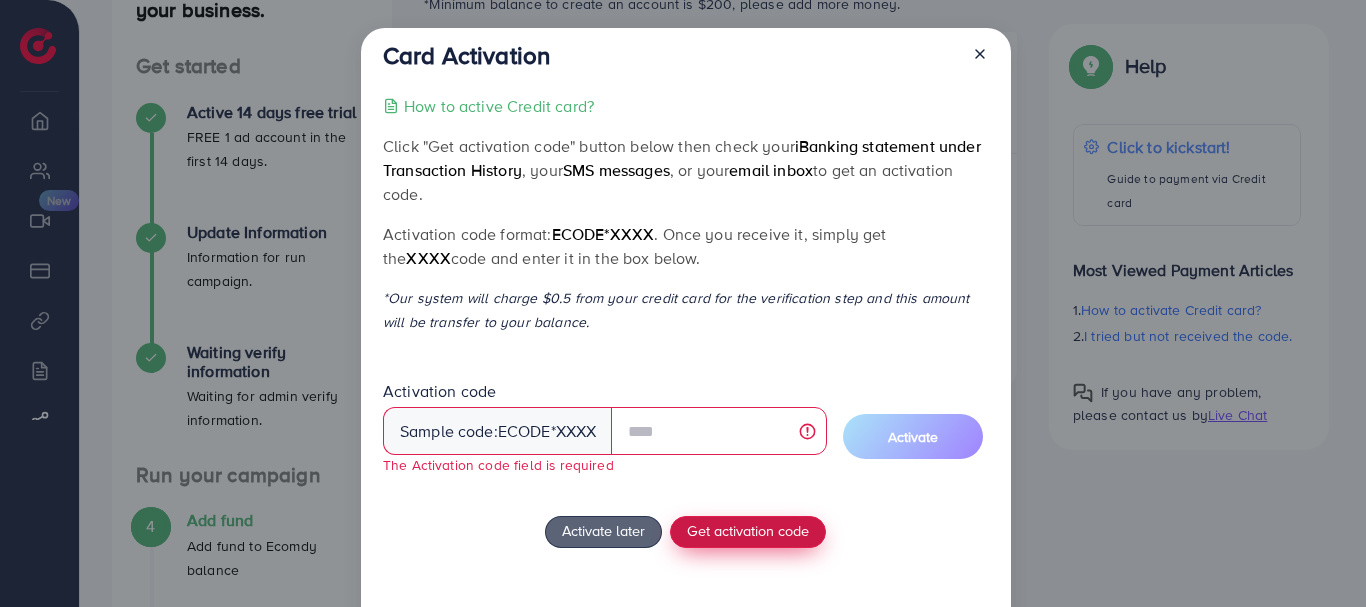 click on "Get activation code" at bounding box center (748, 530) 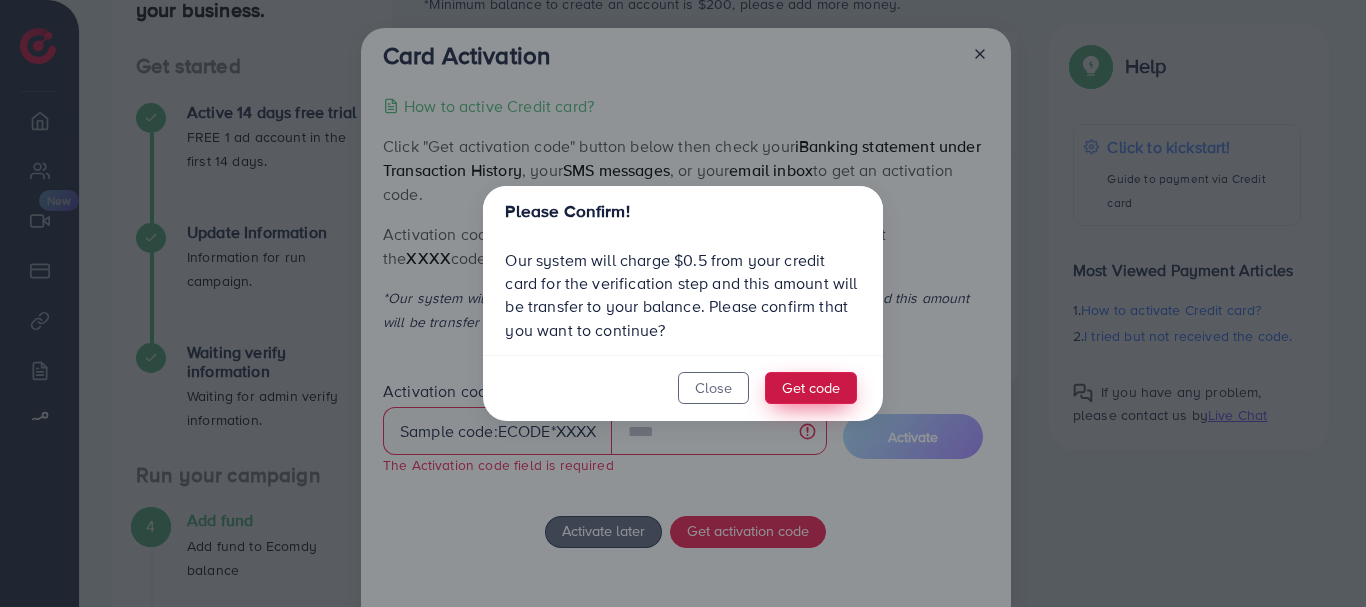 click on "Get code" at bounding box center (811, 388) 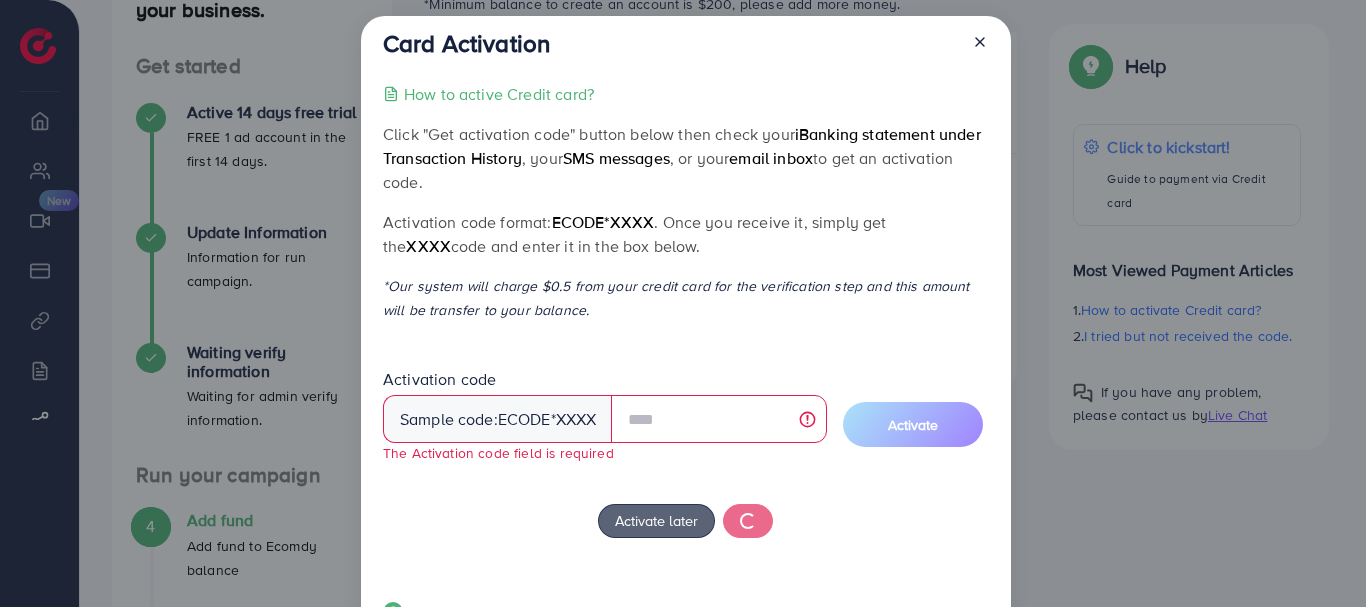 scroll, scrollTop: 0, scrollLeft: 0, axis: both 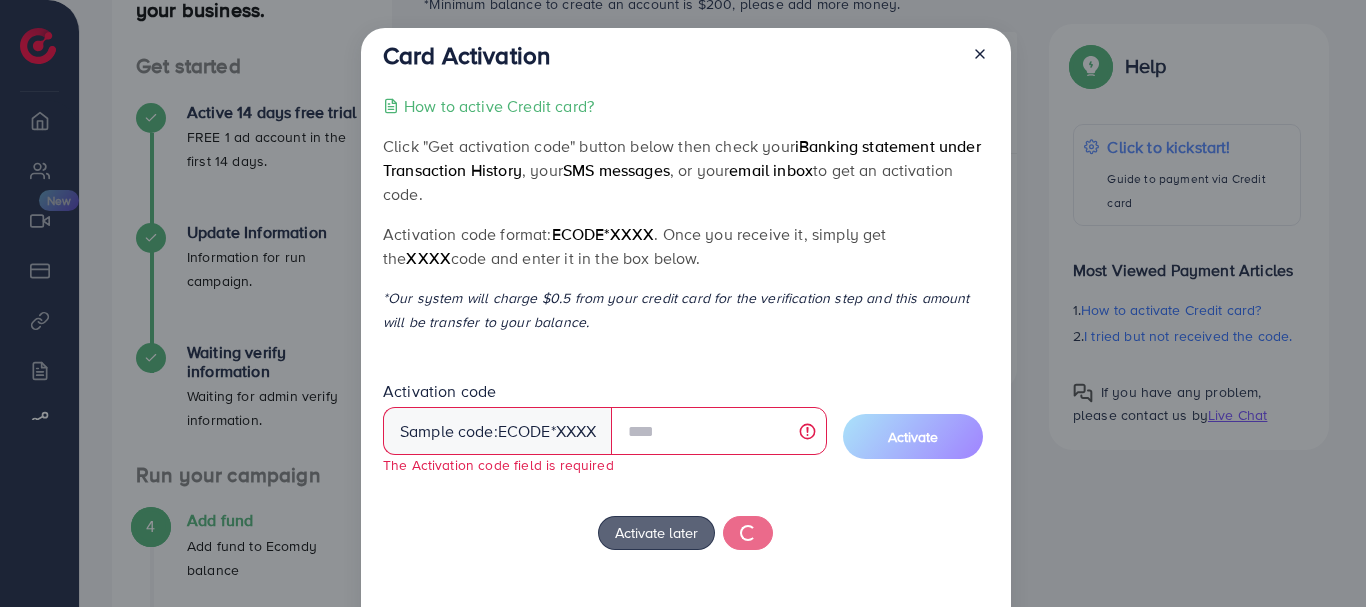 click on "*Our system will charge $0.5 from your credit card for the verification step and this amount will be transfer to your balance." at bounding box center [685, 310] 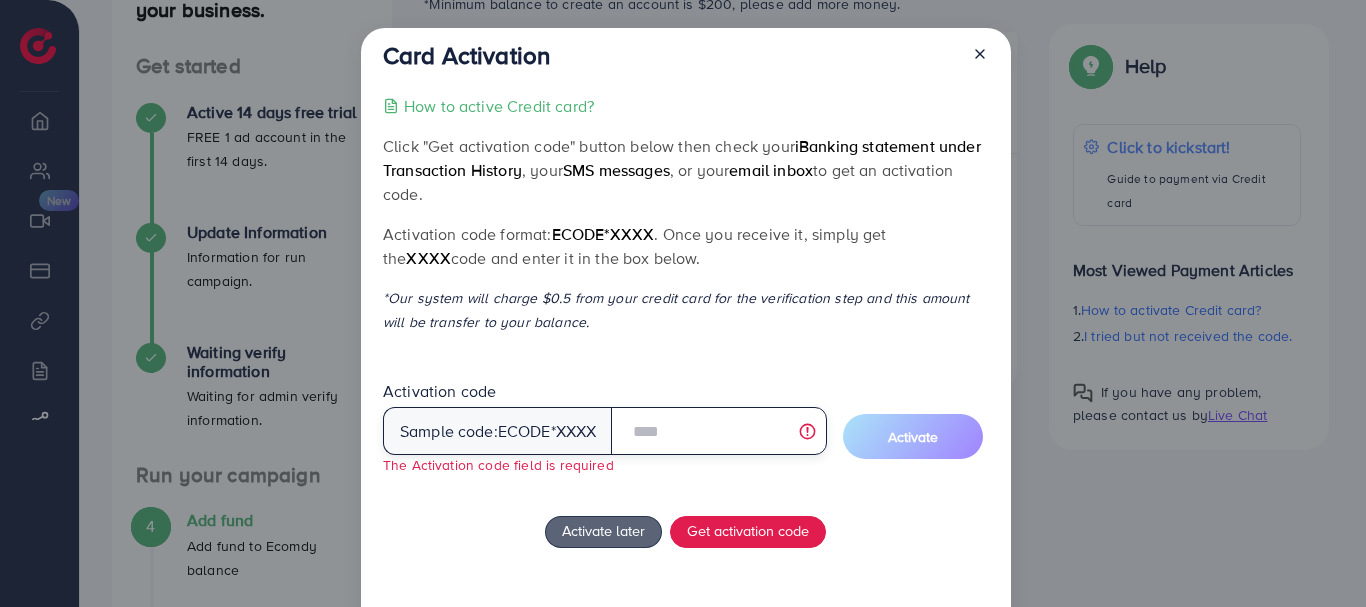 click at bounding box center [718, 431] 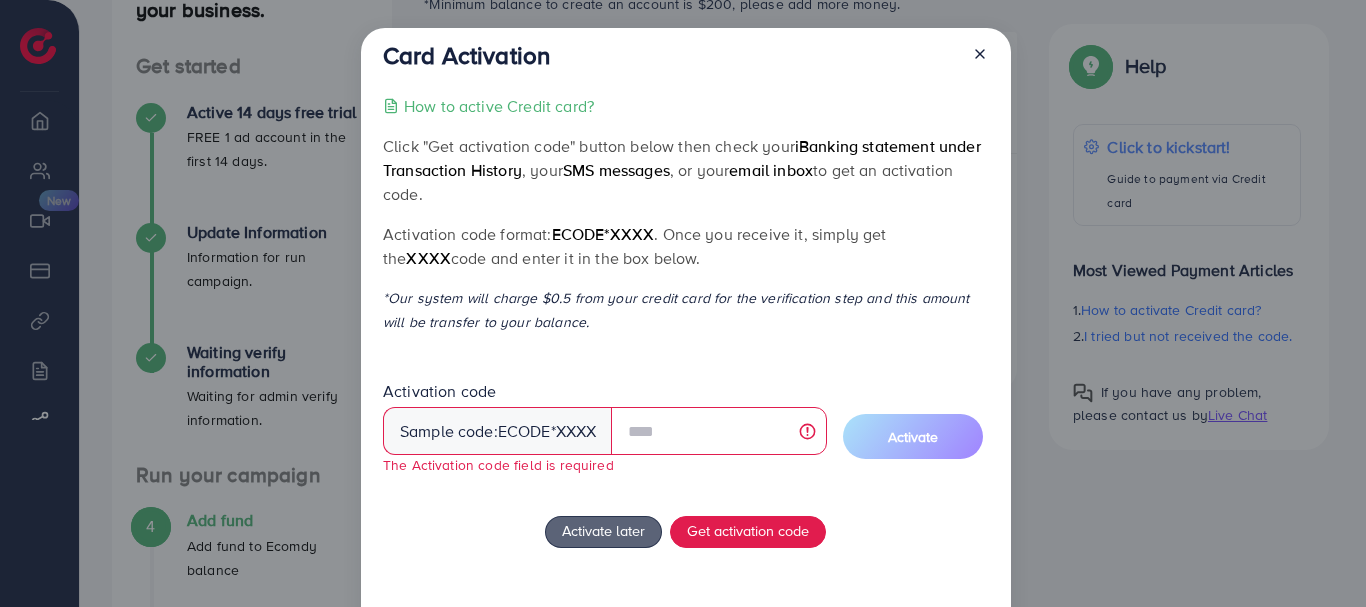 click on "How to active Credit card?   Click "Get activation code" button below then check your  iBanking statement under Transaction History , your  SMS messages , or your  email inbox  to get an activation code.   Activation code format:  ecode*XXXX . Once you receive it, simply get the  XXXX  code and enter it in the box below.   *Our system will charge $0.5 from your credit card for the verification step and this amount will be transfer to your balance.   Activation code   Sample code:  ecode *XXXX  The Activation code field is required  Activate   Activate later   Get activation code   If you have any problem, please contact us by   Live Chat" at bounding box center [685, 376] 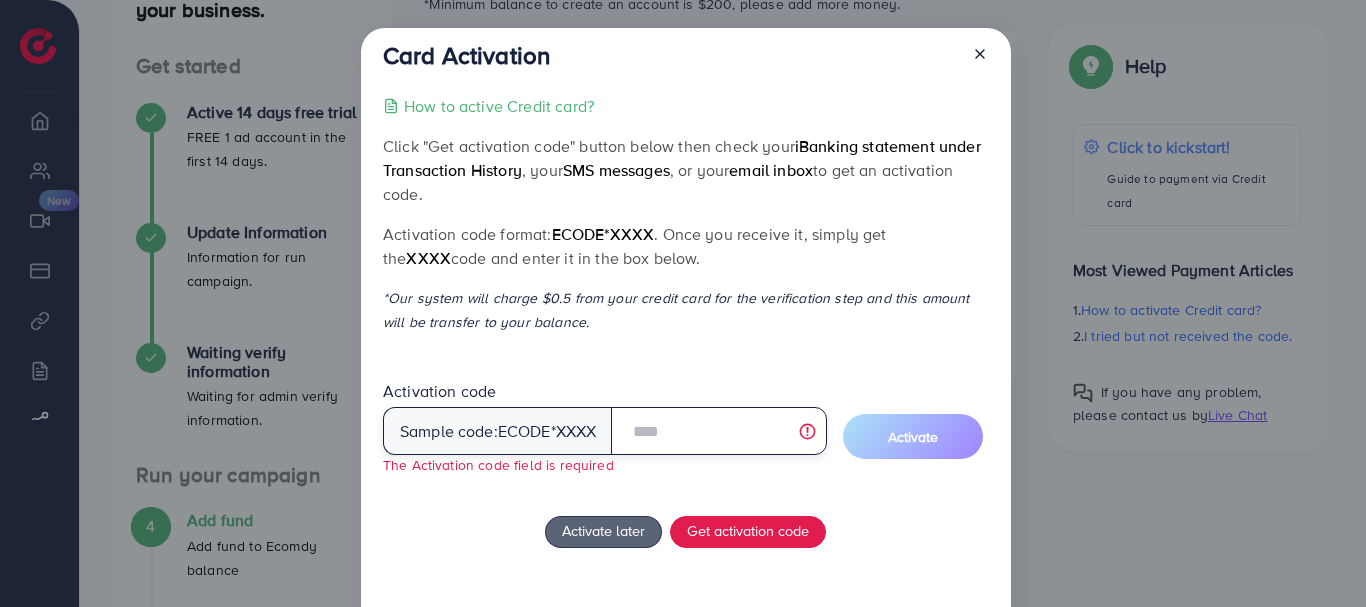 click at bounding box center [718, 431] 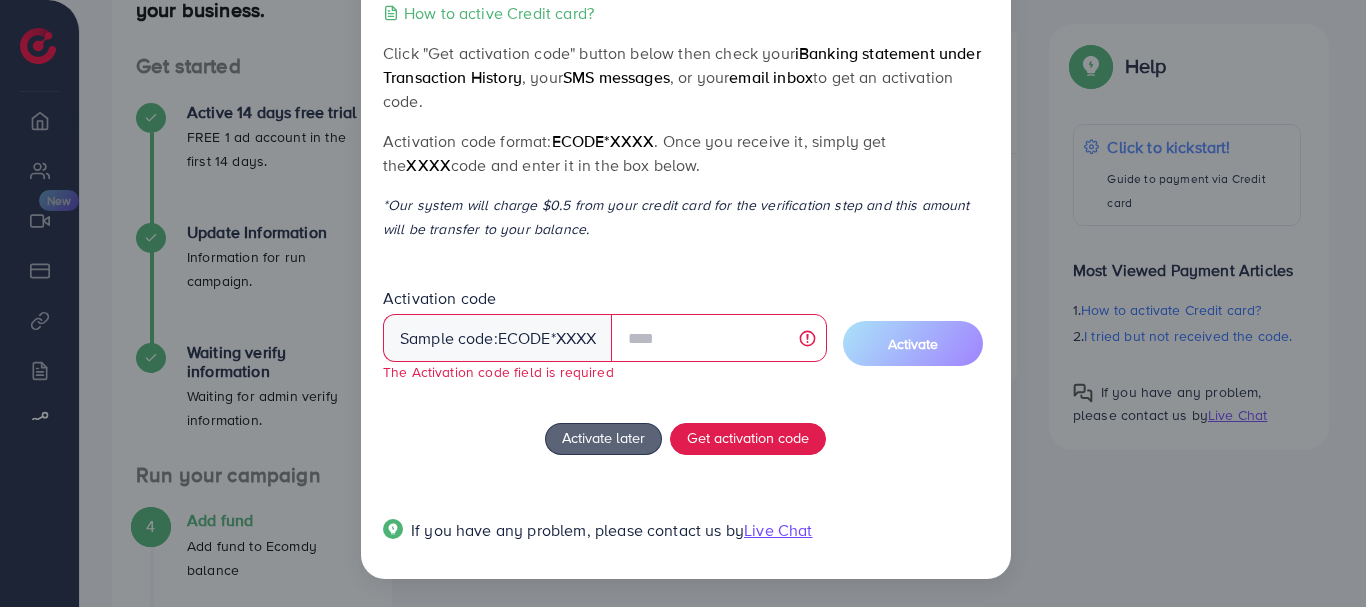 click on "How to active Credit card?   Click "Get activation code" button below then check your  iBanking statement under Transaction History , your  SMS messages , or your  email inbox  to get an activation code.   Activation code format:  ecode*XXXX . Once you receive it, simply get the  XXXX  code and enter it in the box below.   *Our system will charge $0.5 from your credit card for the verification step and this amount will be transfer to your balance.   Activation code   Sample code:  ecode *XXXX  The Activation code field is required  Activate   Activate later   Get activation code   If you have any problem, please contact us by   Live Chat" at bounding box center [685, 283] 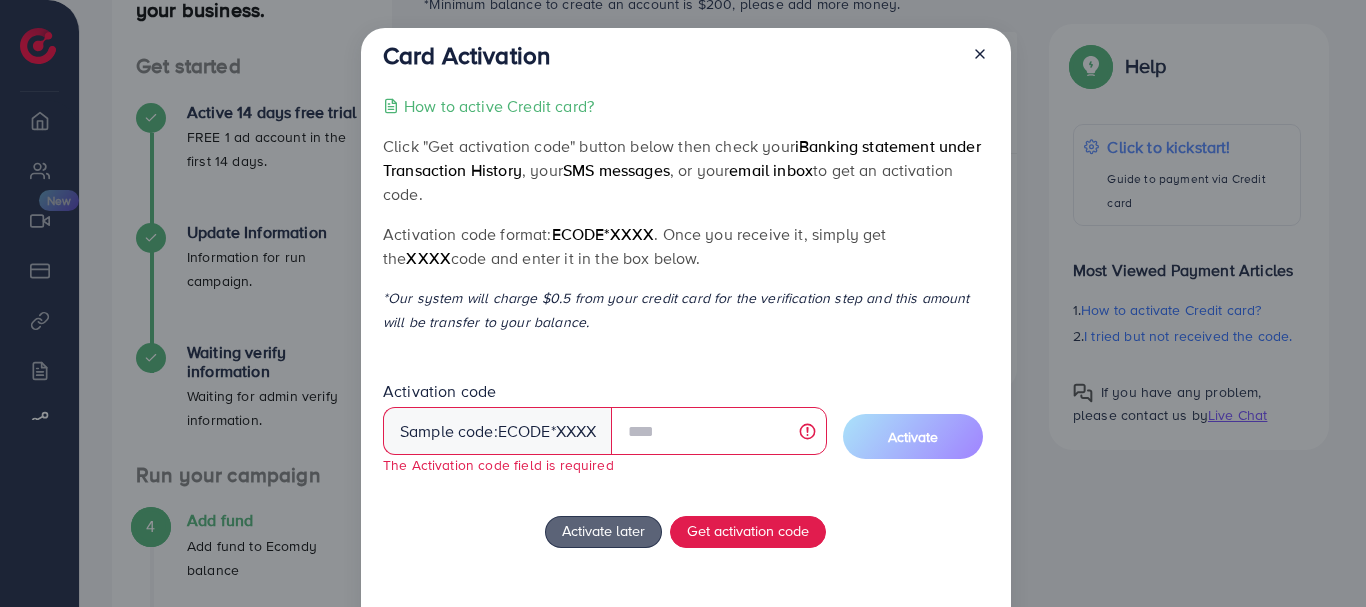 click on "Activation code format:  ecode*XXXX . Once you receive it, simply get the  XXXX  code and enter it in the box below." at bounding box center [685, 246] 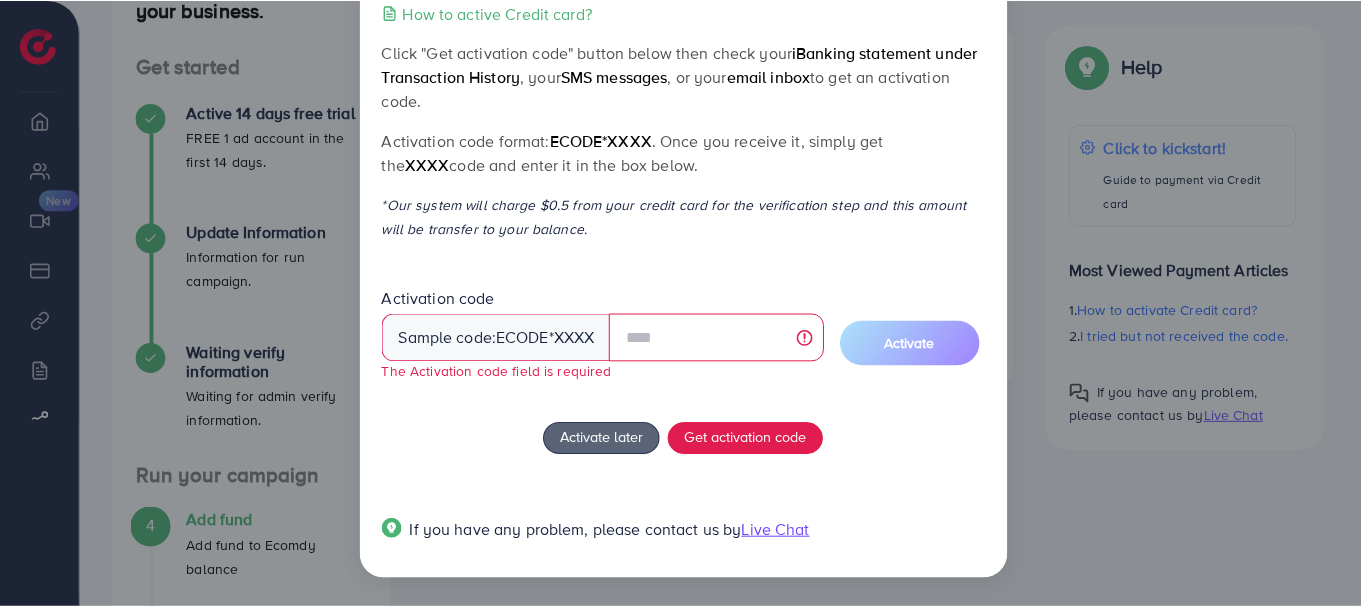 scroll, scrollTop: 0, scrollLeft: 0, axis: both 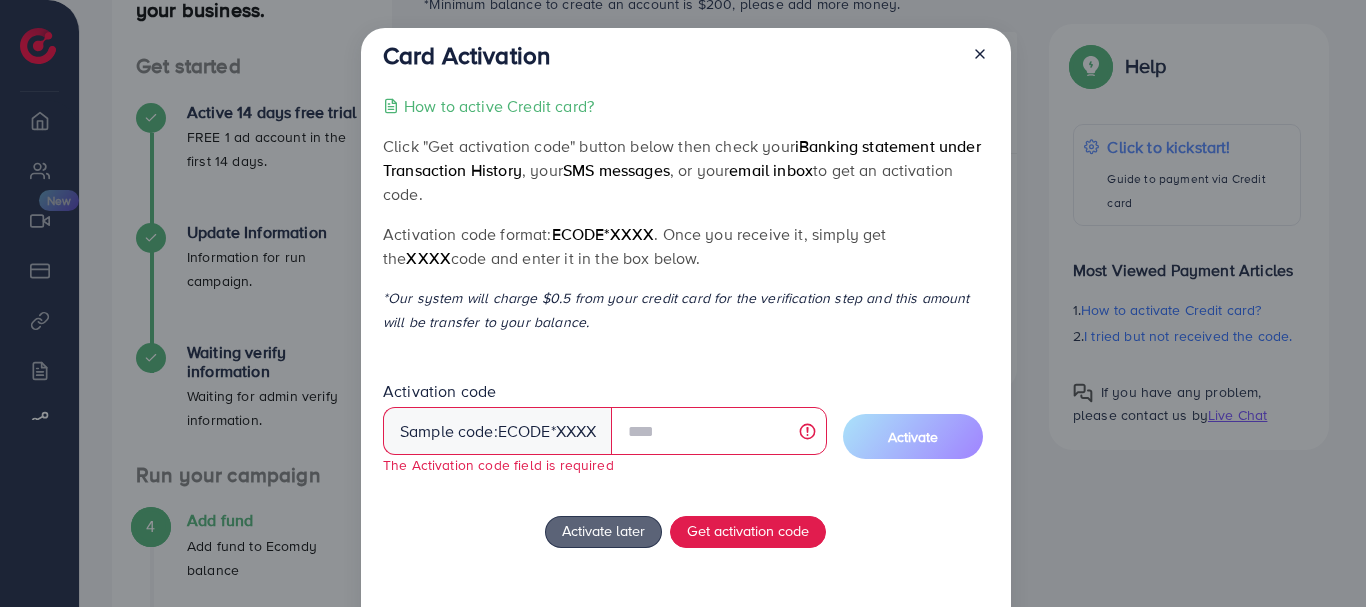 click on "Activation code   Sample code:  ecode *XXXX  The Activation code field is required" at bounding box center [605, 428] 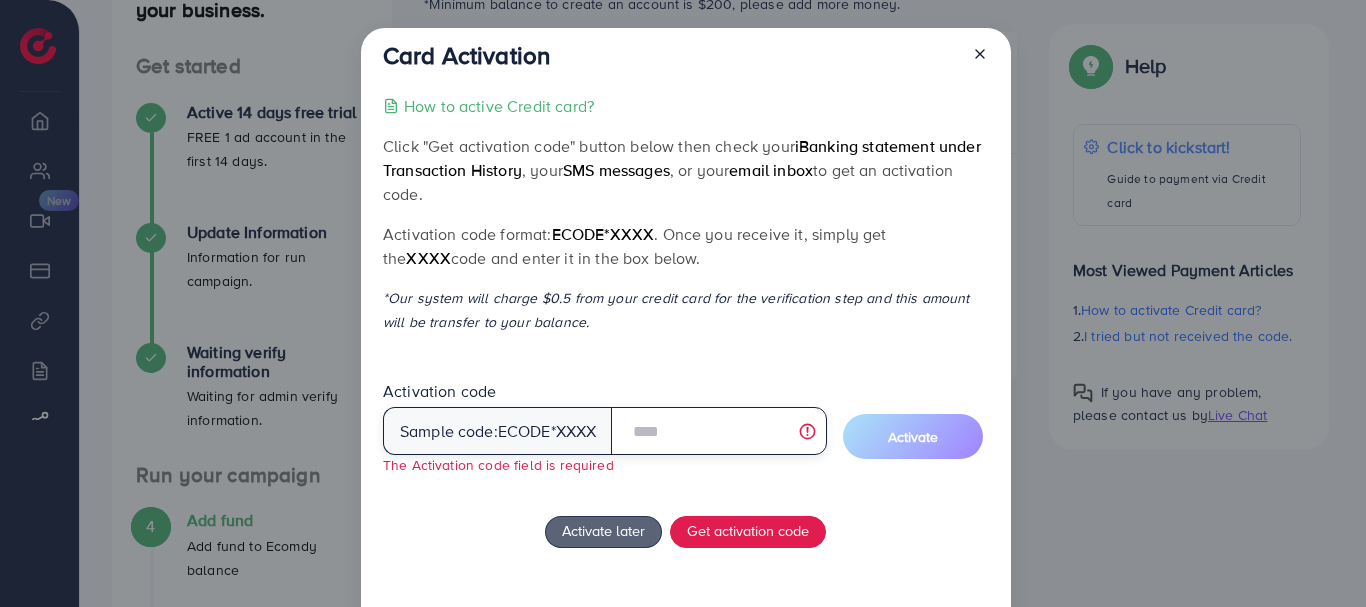 click at bounding box center (718, 431) 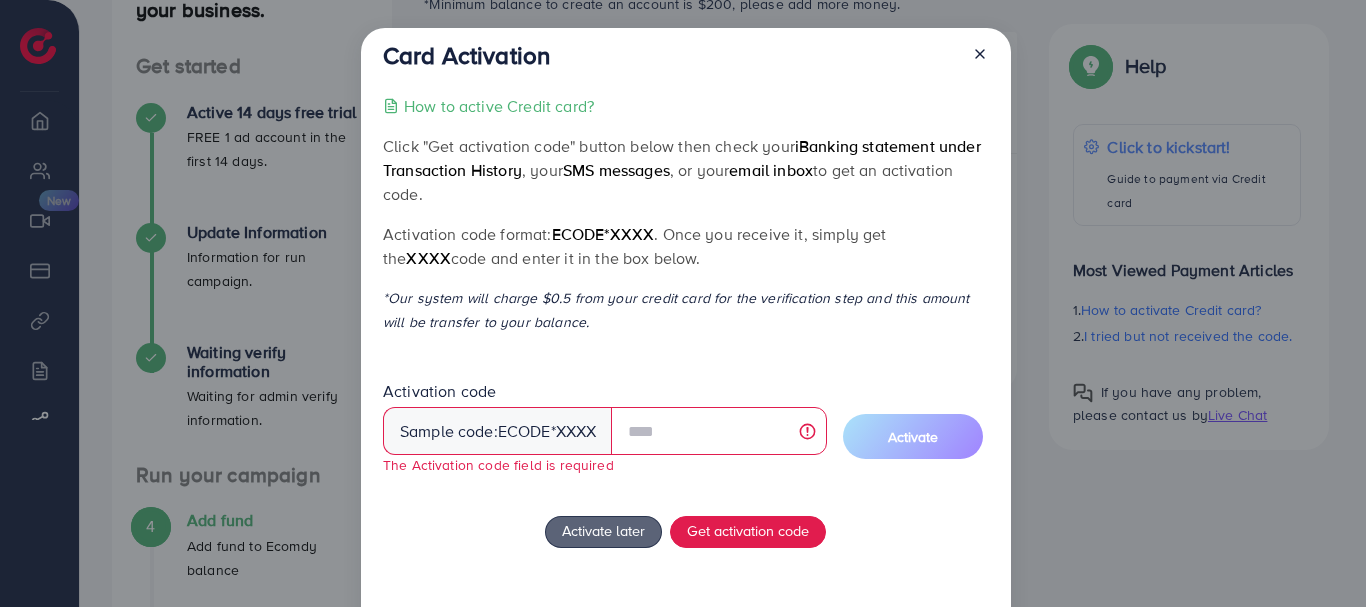click on "ecode*XXXX" at bounding box center [603, 234] 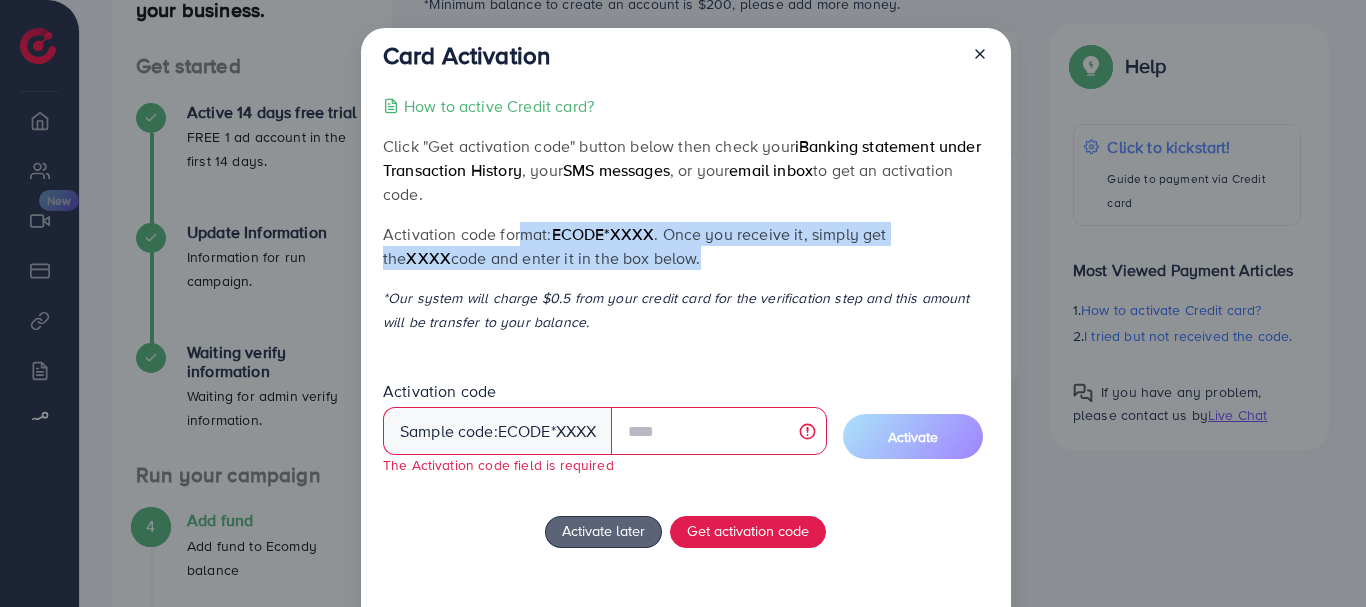 drag, startPoint x: 513, startPoint y: 227, endPoint x: 622, endPoint y: 265, distance: 115.43397 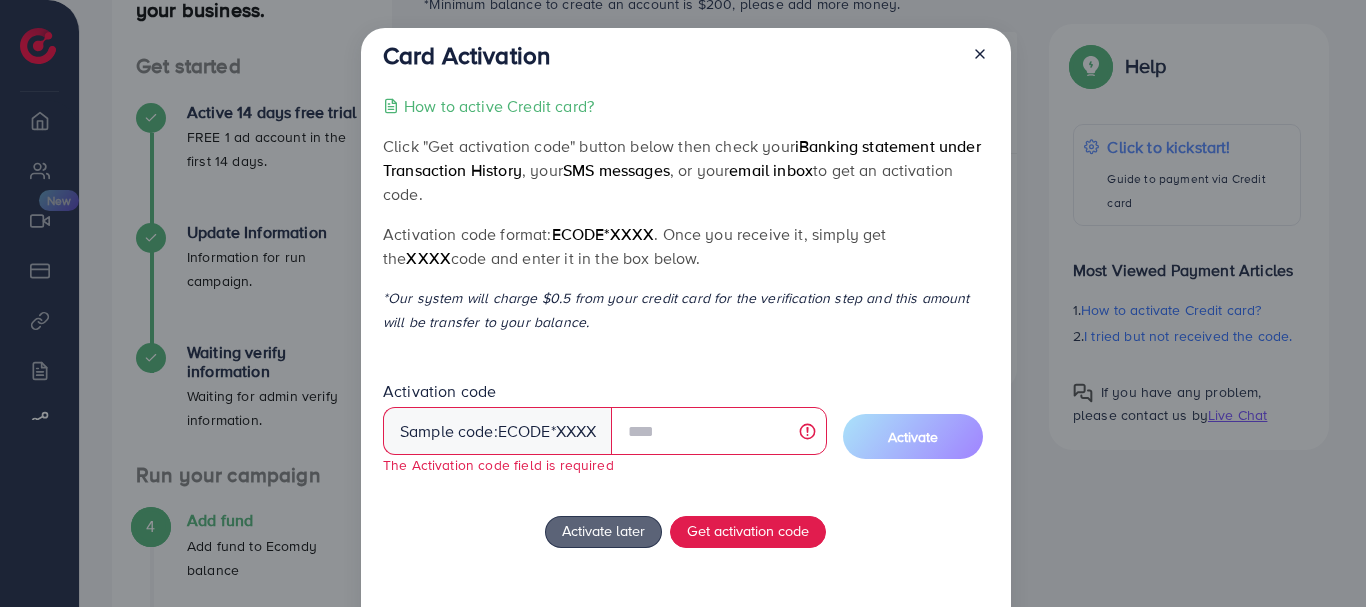 click on "Activation code format:  ecode*XXXX . Once you receive it, simply get the  XXXX  code and enter it in the box below." at bounding box center (685, 246) 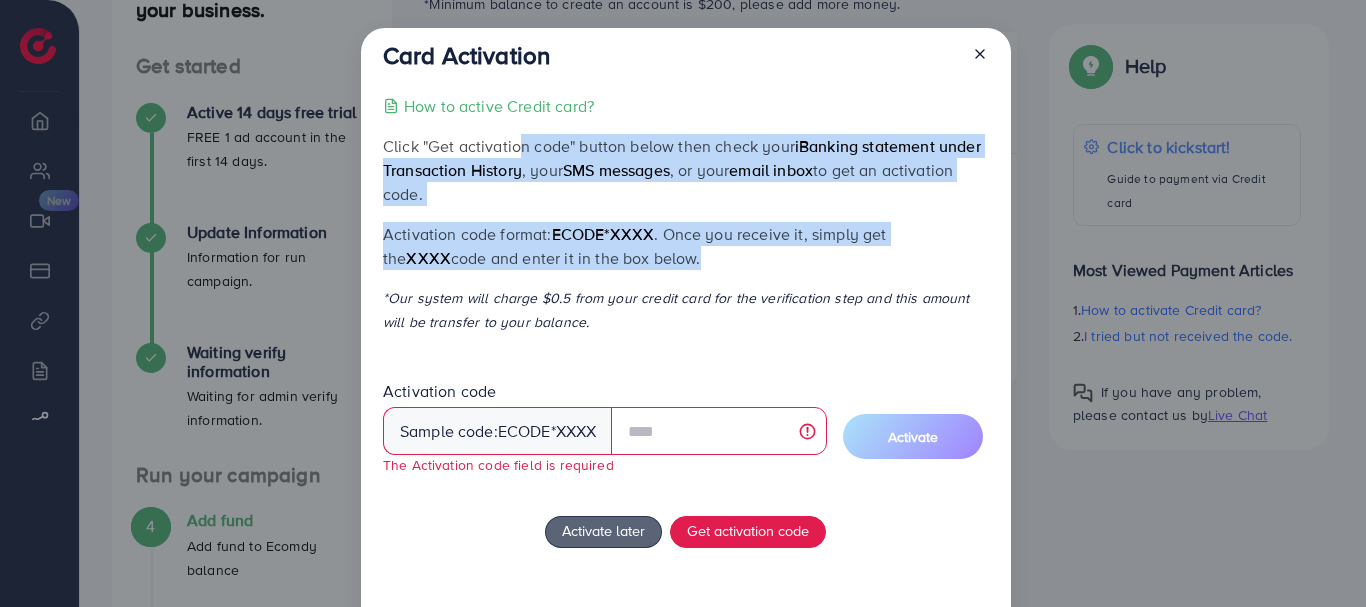 drag, startPoint x: 623, startPoint y: 266, endPoint x: 512, endPoint y: 155, distance: 156.9777 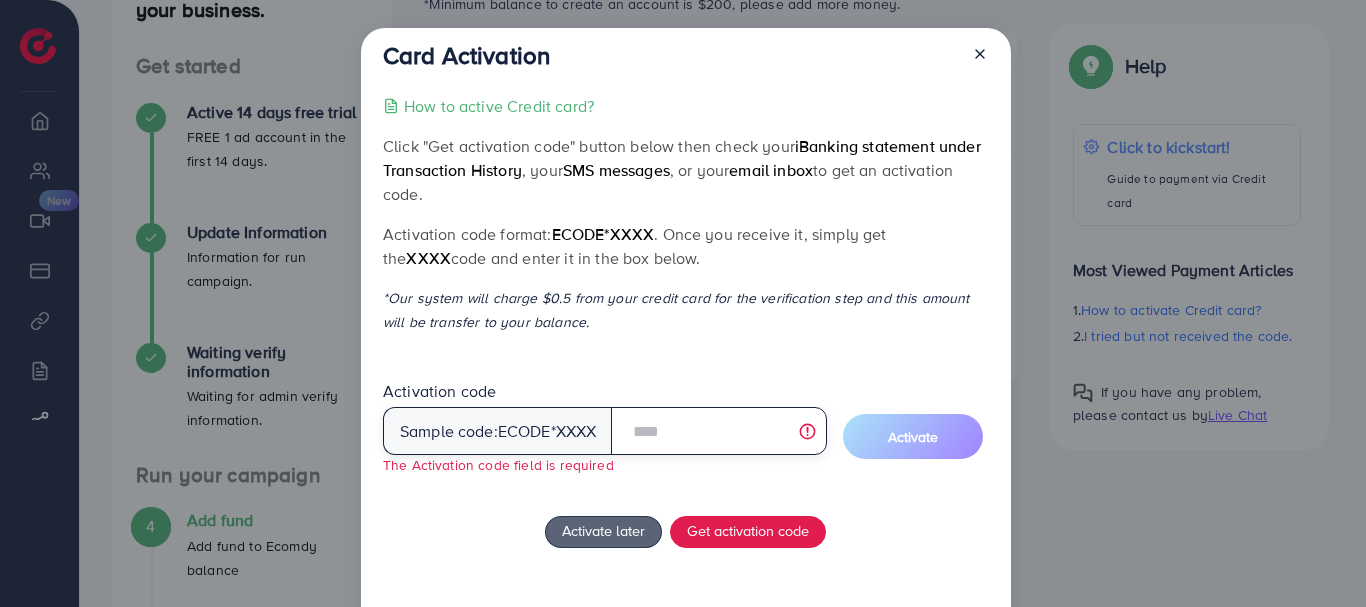 click at bounding box center [718, 431] 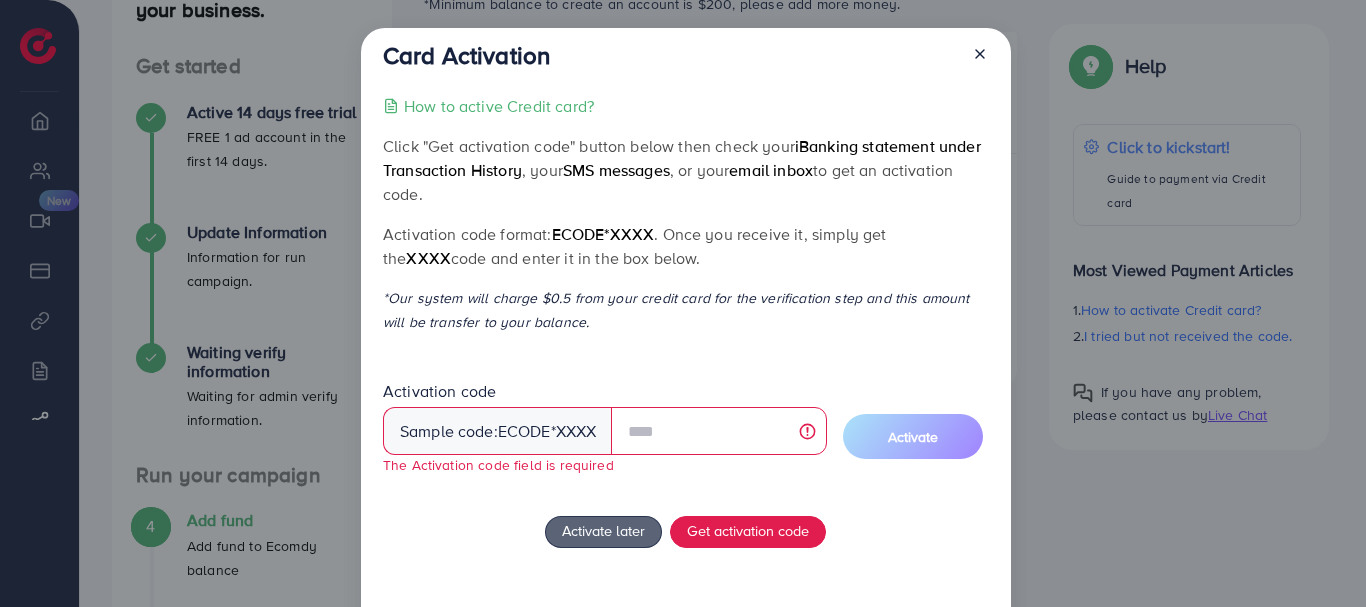 click on "How to active Credit card?   Click "Get activation code" button below then check your  iBanking statement under Transaction History , your  SMS messages , or your  email inbox  to get an activation code.   Activation code format:  ecode*XXXX . Once you receive it, simply get the  XXXX  code and enter it in the box below.   *Our system will charge $0.5 from your credit card for the verification step and this amount will be transfer to your balance.   Activation code   Sample code:  ecode *XXXX  The Activation code field is required  Activate   Activate later   Get activation code   If you have any problem, please contact us by   Live Chat" at bounding box center (685, 376) 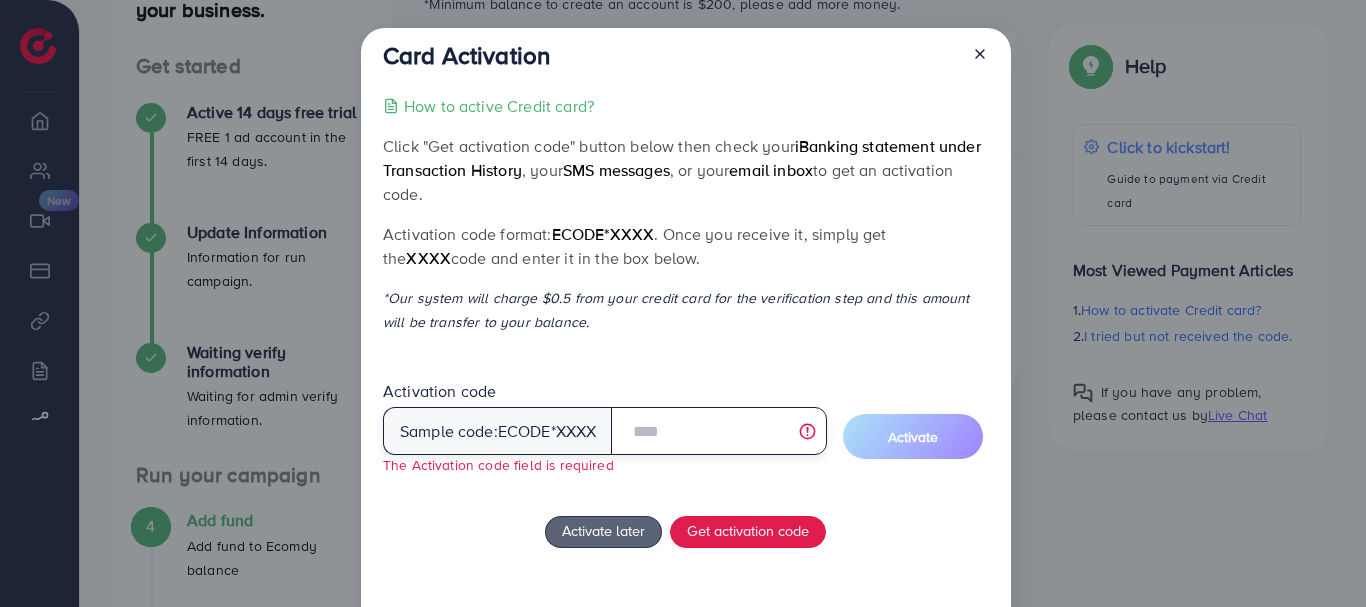 click at bounding box center (718, 431) 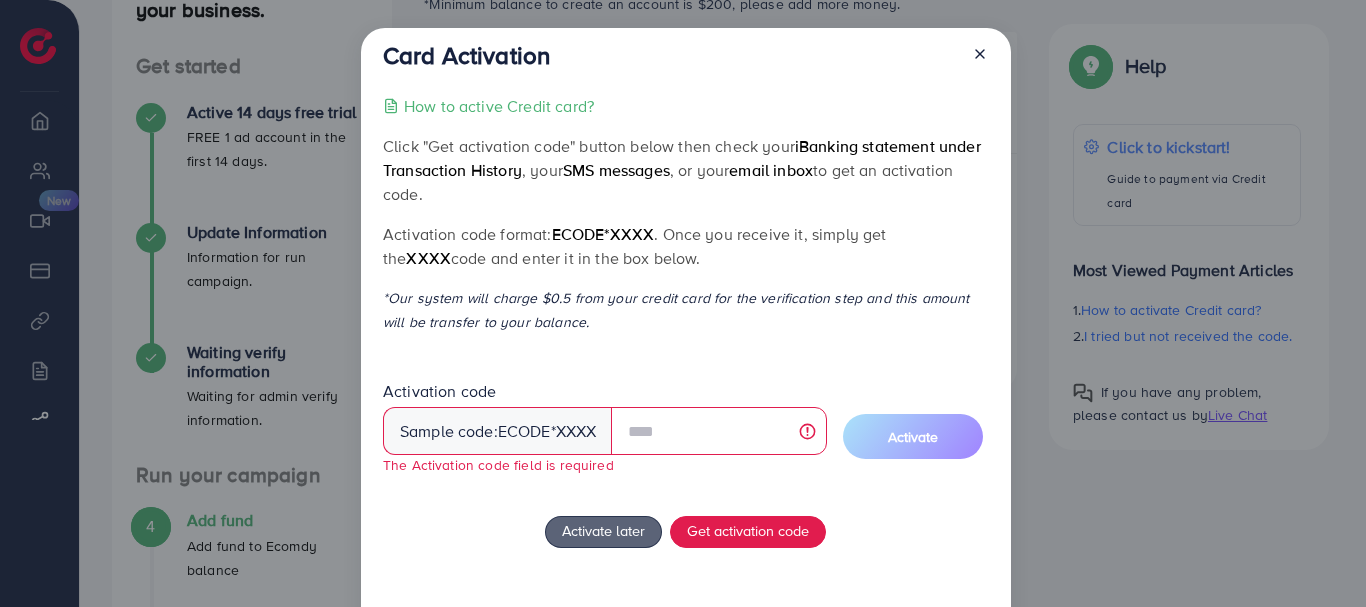 click 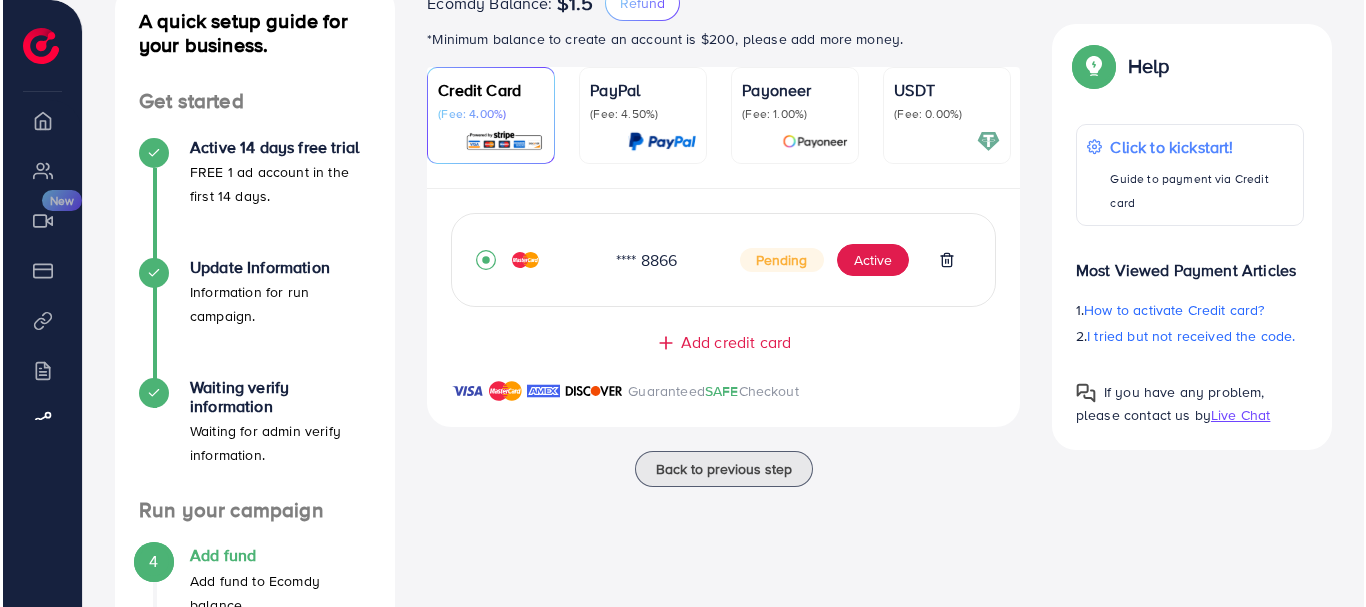 scroll, scrollTop: 174, scrollLeft: 0, axis: vertical 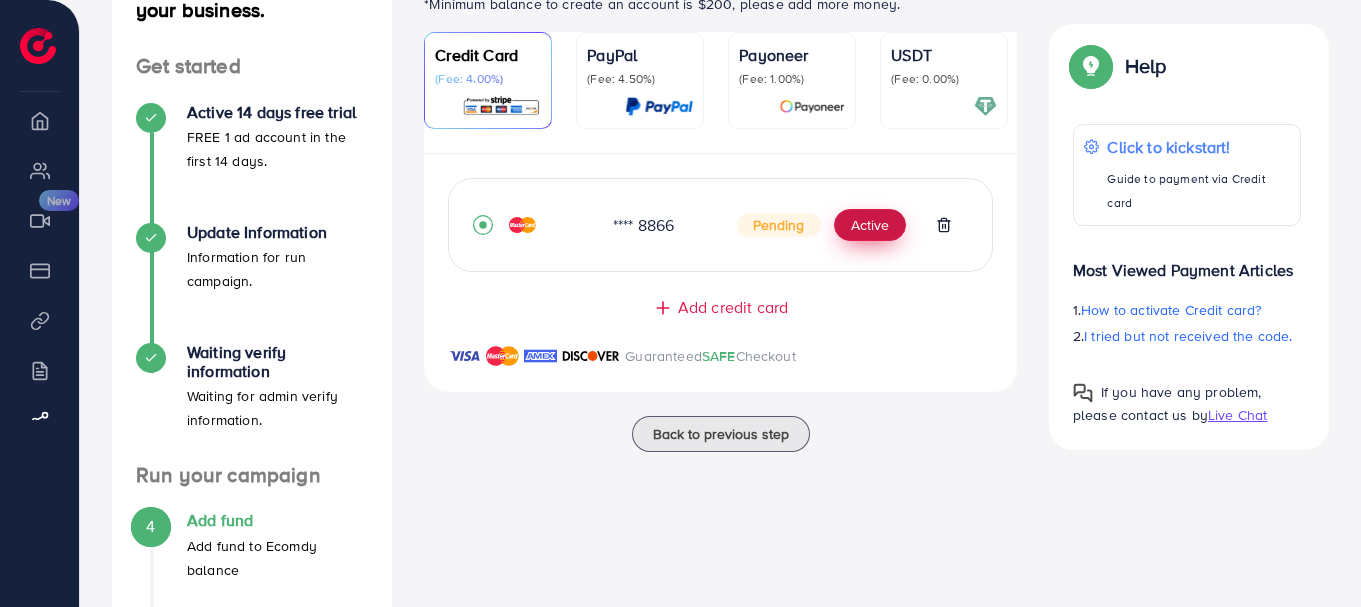 click on "Active" at bounding box center (870, 225) 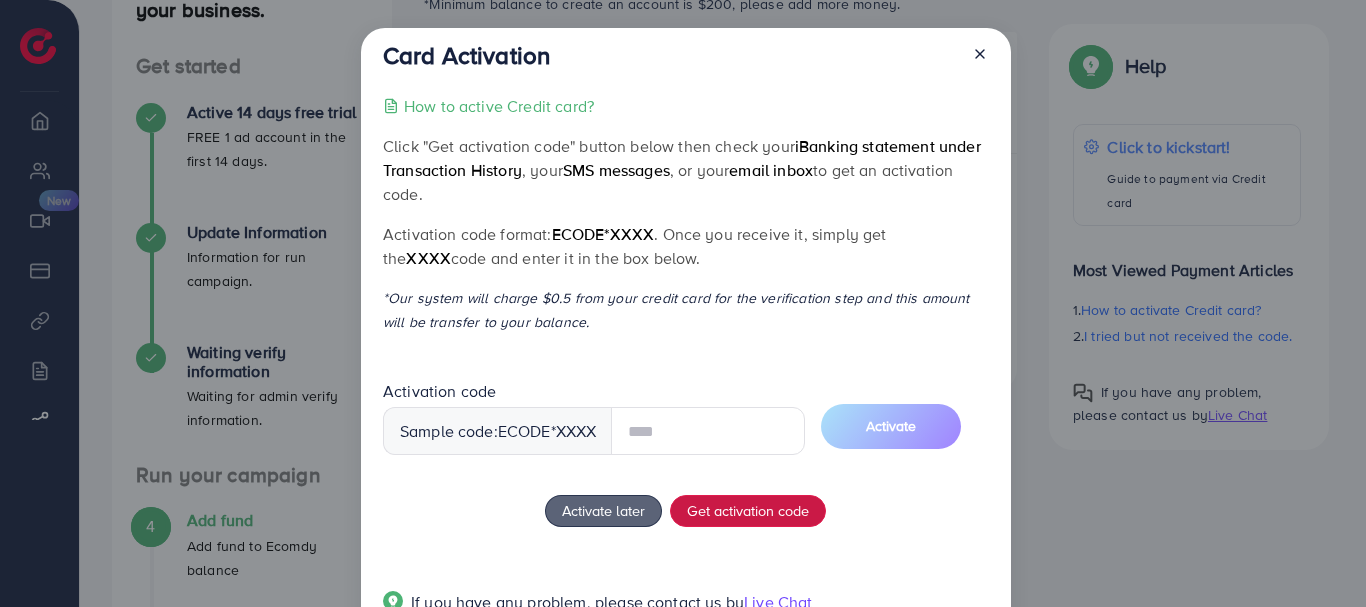 click on "How to active Credit card?   Click "Get activation code" button below then check your  iBanking statement under Transaction History , your  SMS messages , or your  email inbox  to get an activation code.   Activation code format:  ecode*XXXX . Once you receive it, simply get the  XXXX  code and enter it in the box below.   *Our system will charge $0.5 from your credit card for the verification step and this amount will be transfer to your balance.   Activation code   Sample code:  ecode *XXXX   Activate   Activate later   Get activation code   If you have any problem, please contact us by   Live Chat" at bounding box center [685, 366] 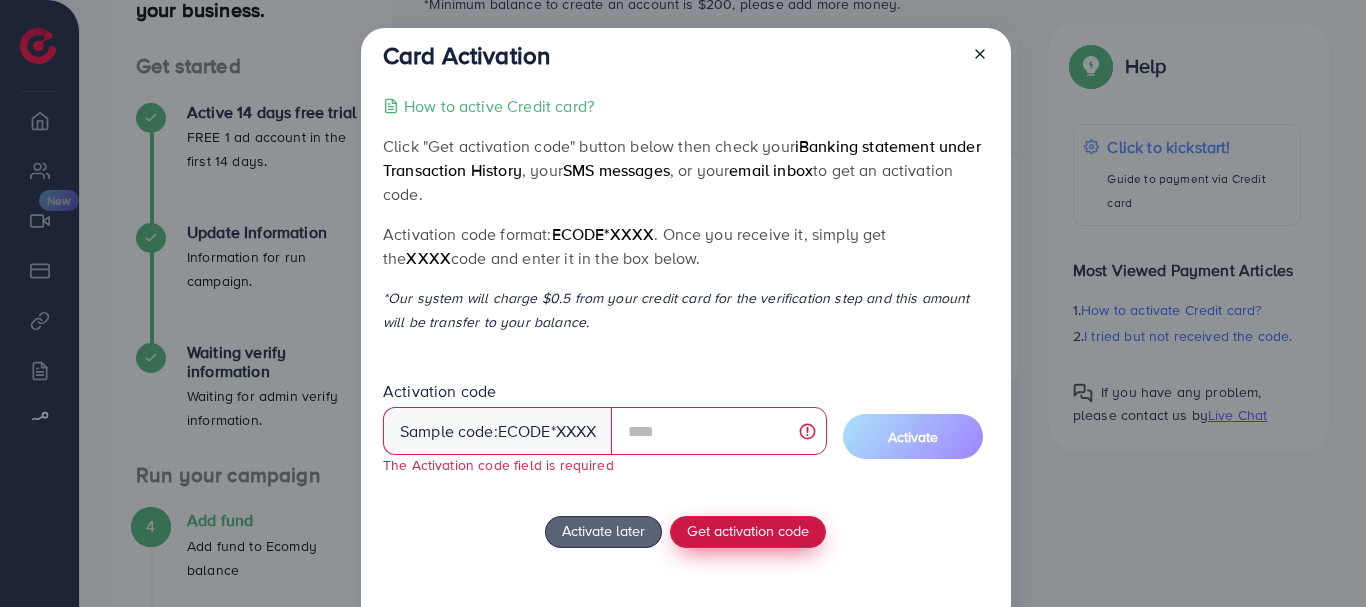click on "Get activation code" at bounding box center [748, 530] 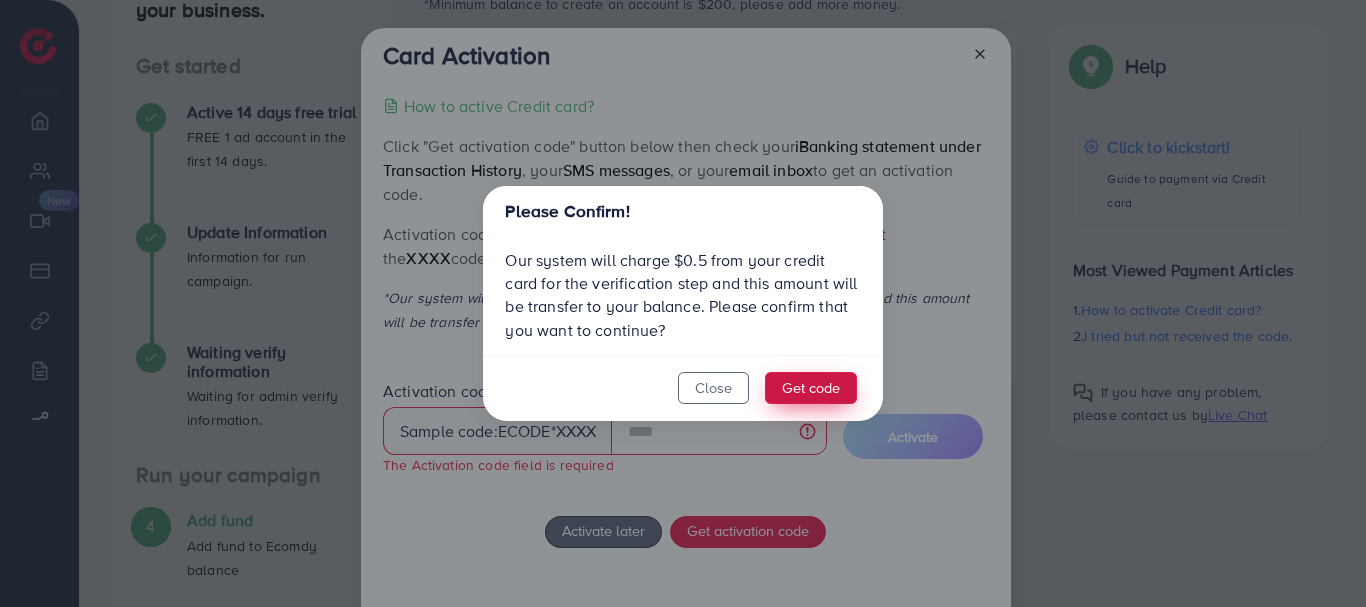 click on "Get code" at bounding box center (811, 388) 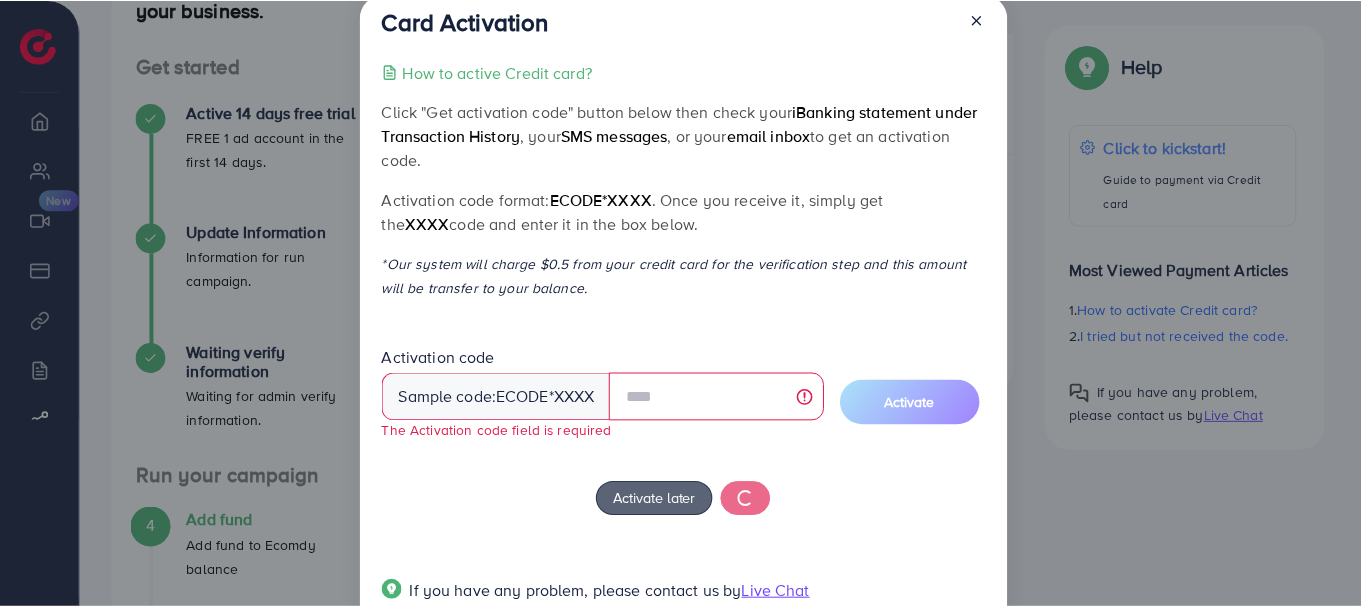 scroll, scrollTop: 0, scrollLeft: 0, axis: both 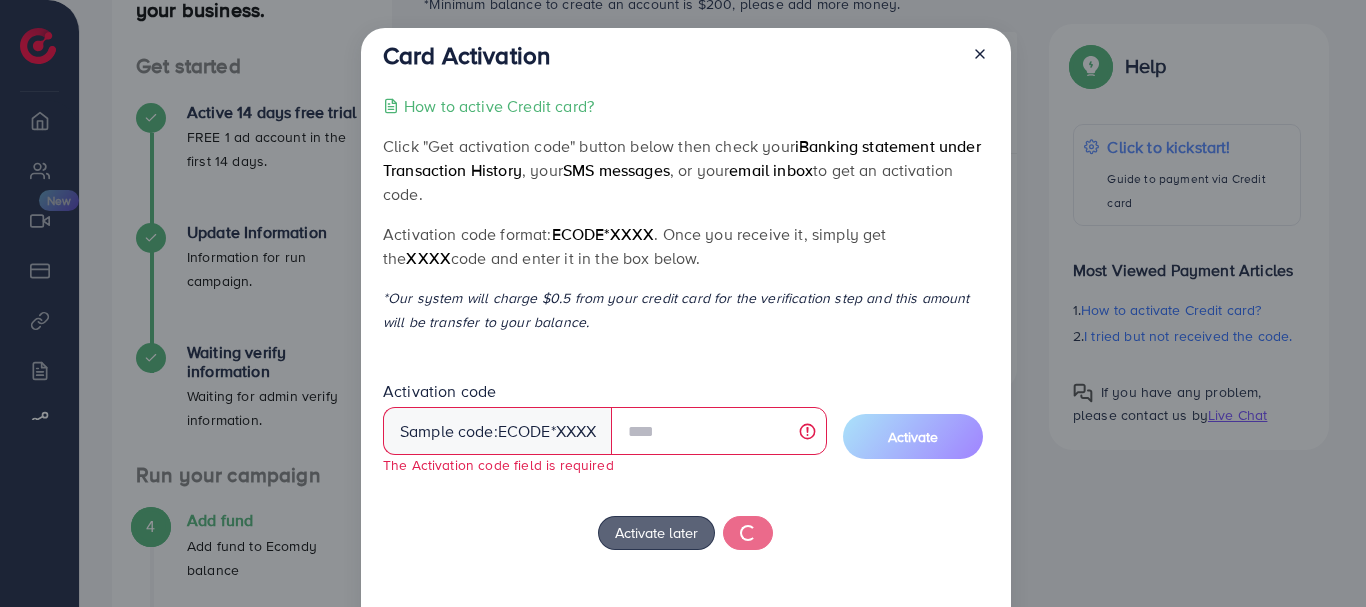 click 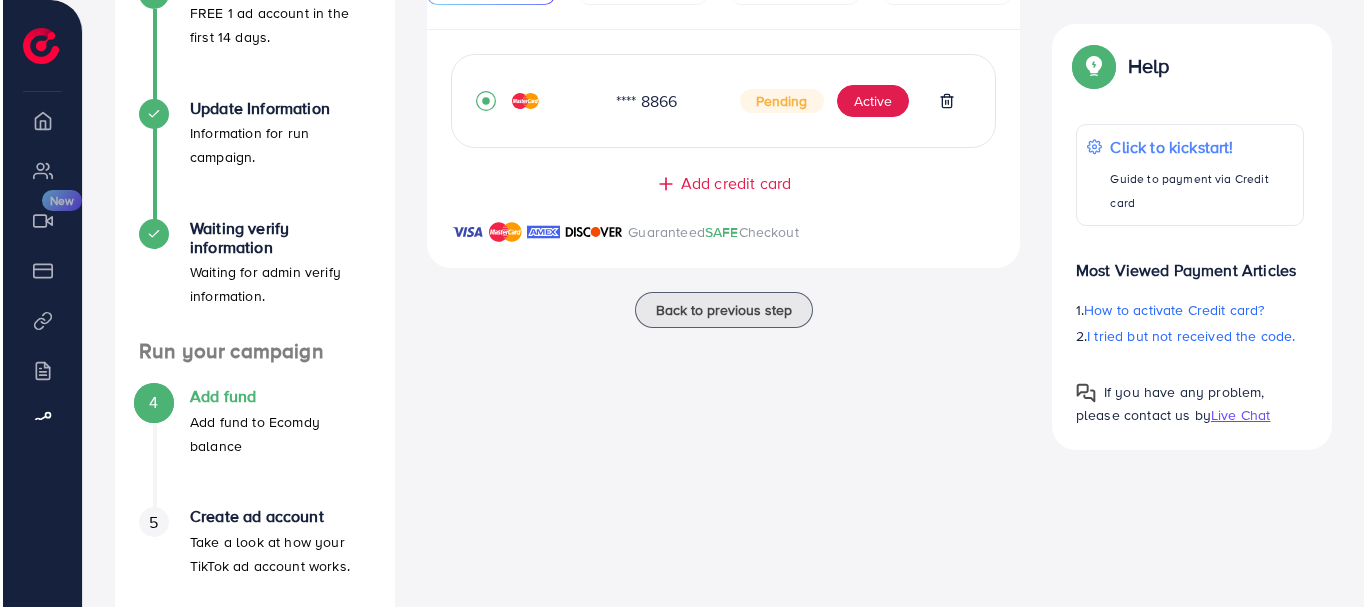 scroll, scrollTop: 300, scrollLeft: 0, axis: vertical 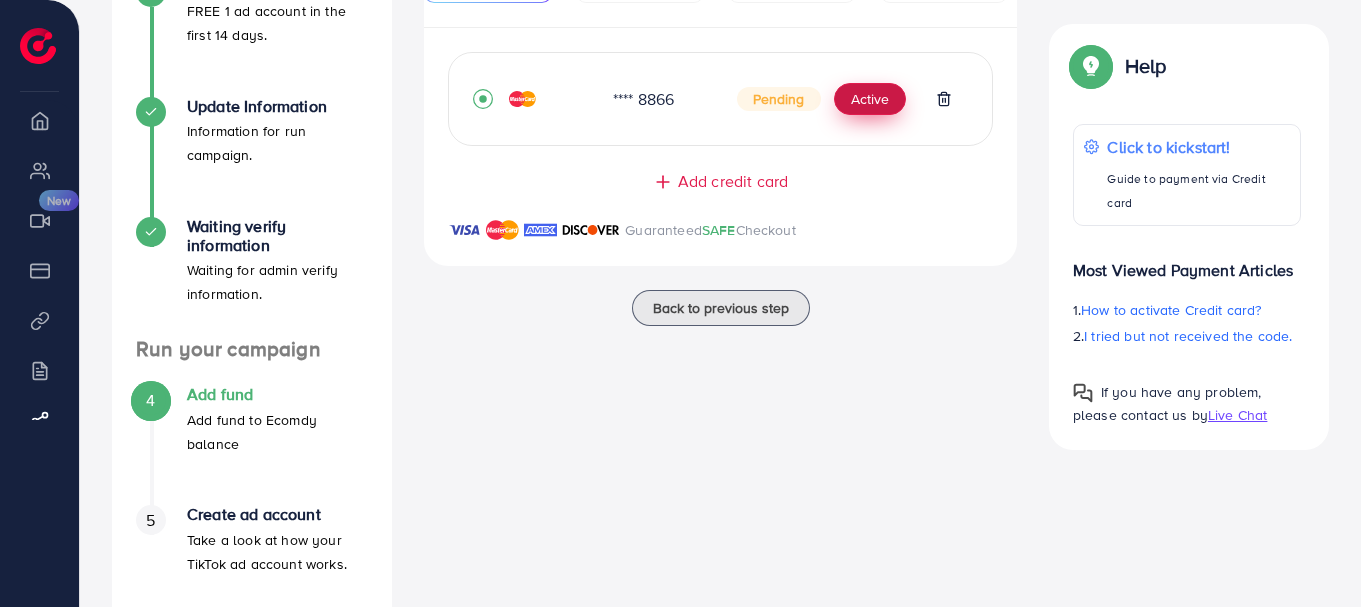 click on "Active" at bounding box center (870, 99) 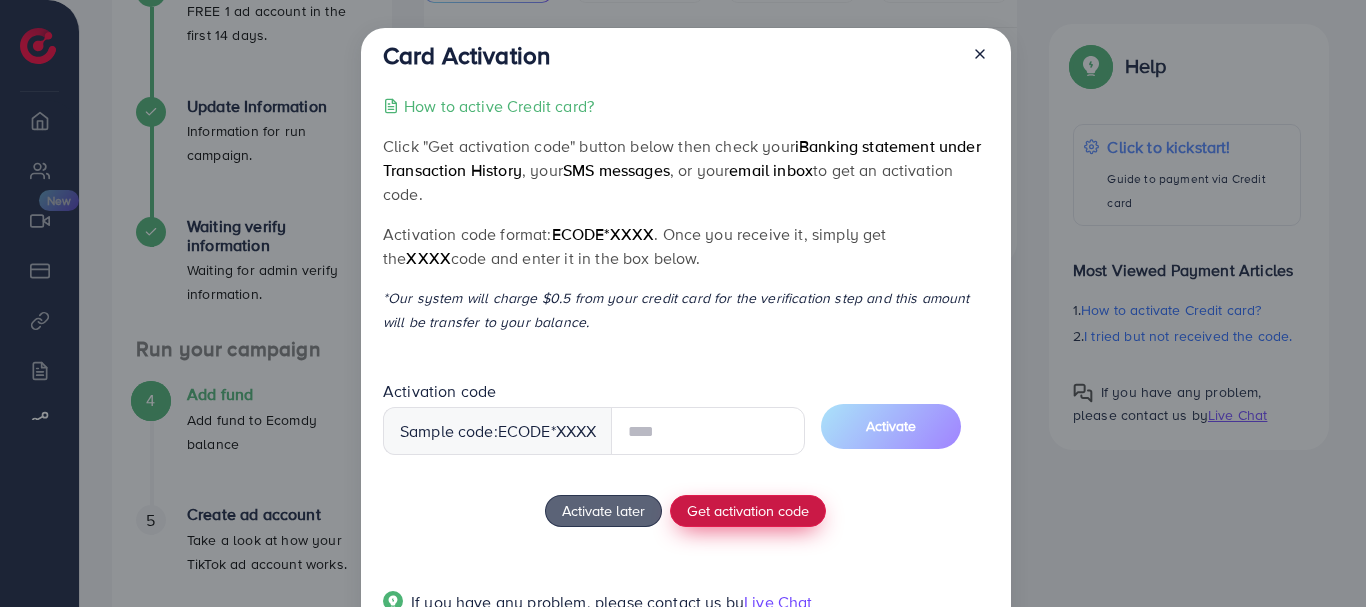click on "How to active Credit card?   Click "Get activation code" button below then check your  iBanking statement under Transaction History , your  SMS messages , or your  email inbox  to get an activation code.   Activation code format:  ecode*XXXX . Once you receive it, simply get the  XXXX  code and enter it in the box below.   *Our system will charge $0.5 from your credit card for the verification step and this amount will be transfer to your balance.   Activation code   Sample code:  ecode *XXXX   Activate   Activate later   Get activation code   If you have any problem, please contact us by   Live Chat" at bounding box center [685, 366] 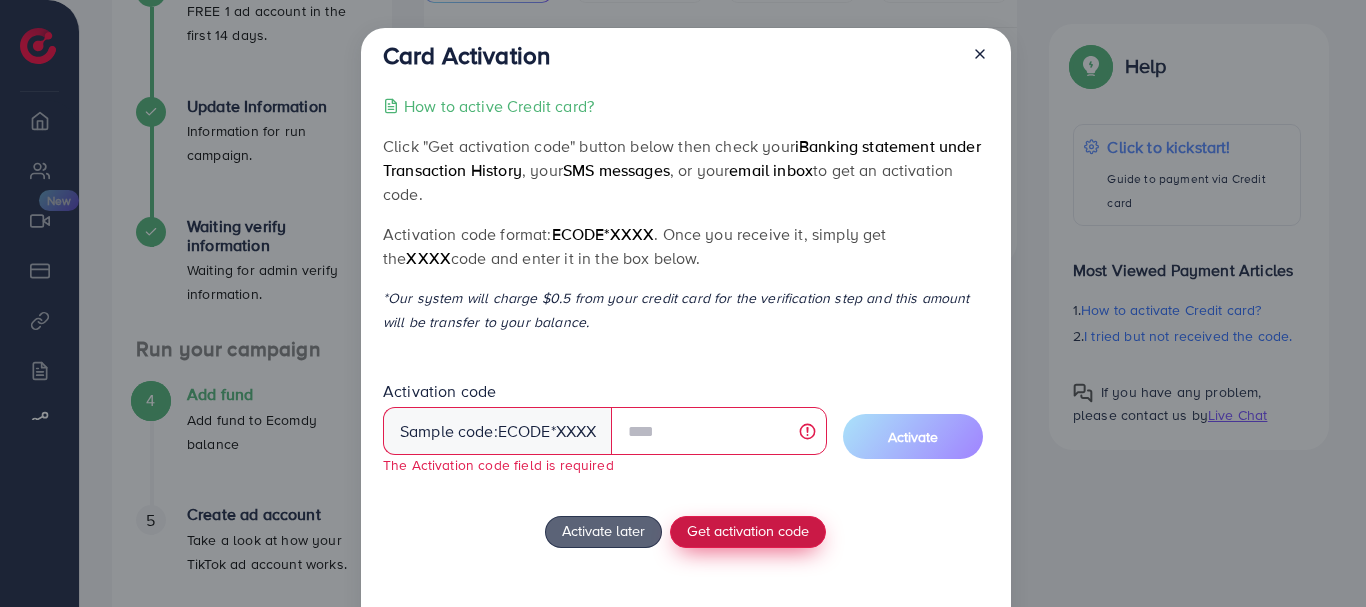 click on "Get activation code" at bounding box center (748, 530) 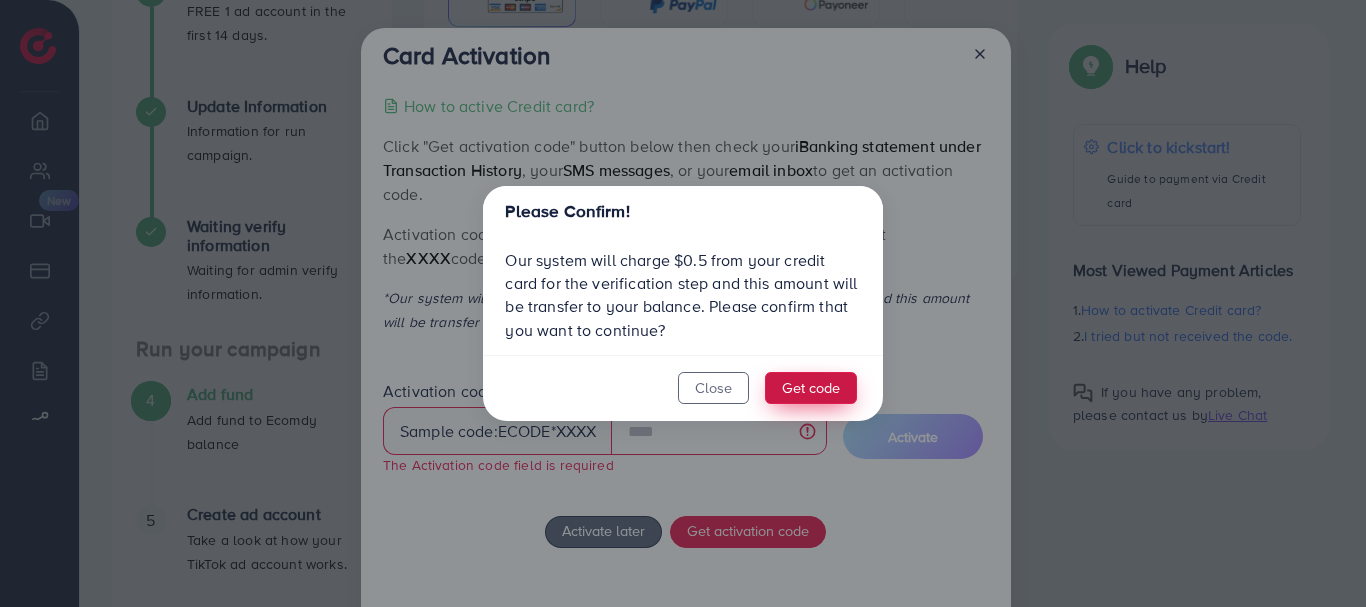 click on "Get code" at bounding box center (811, 388) 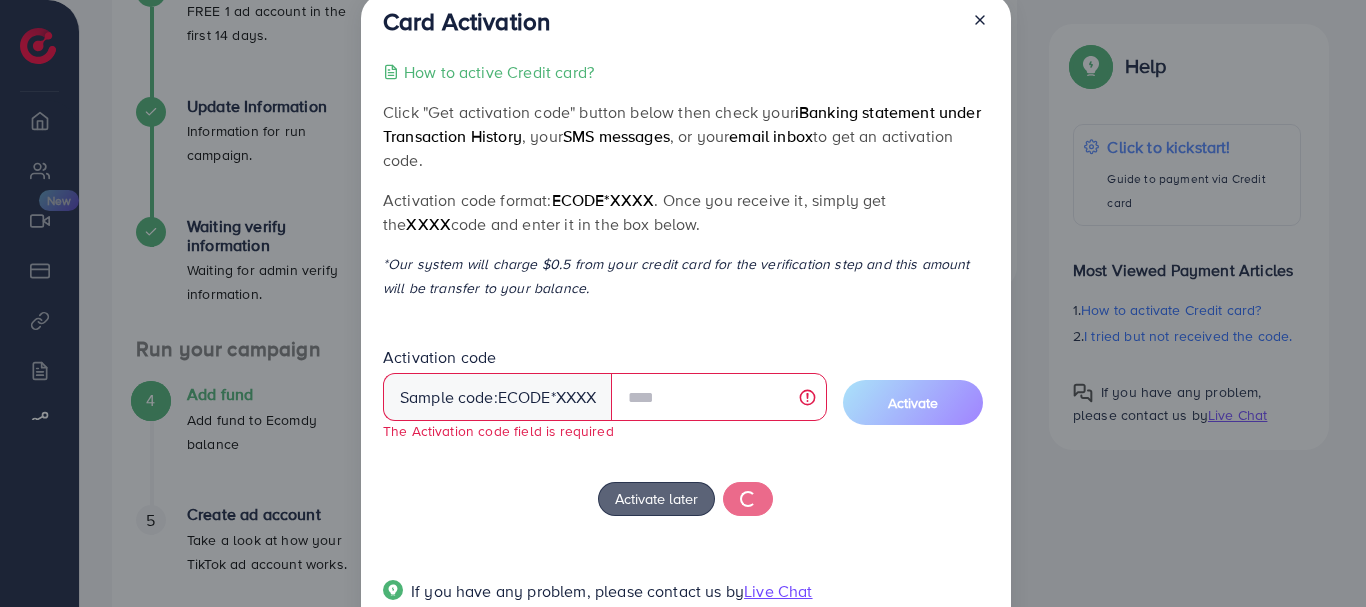 scroll, scrollTop: 0, scrollLeft: 0, axis: both 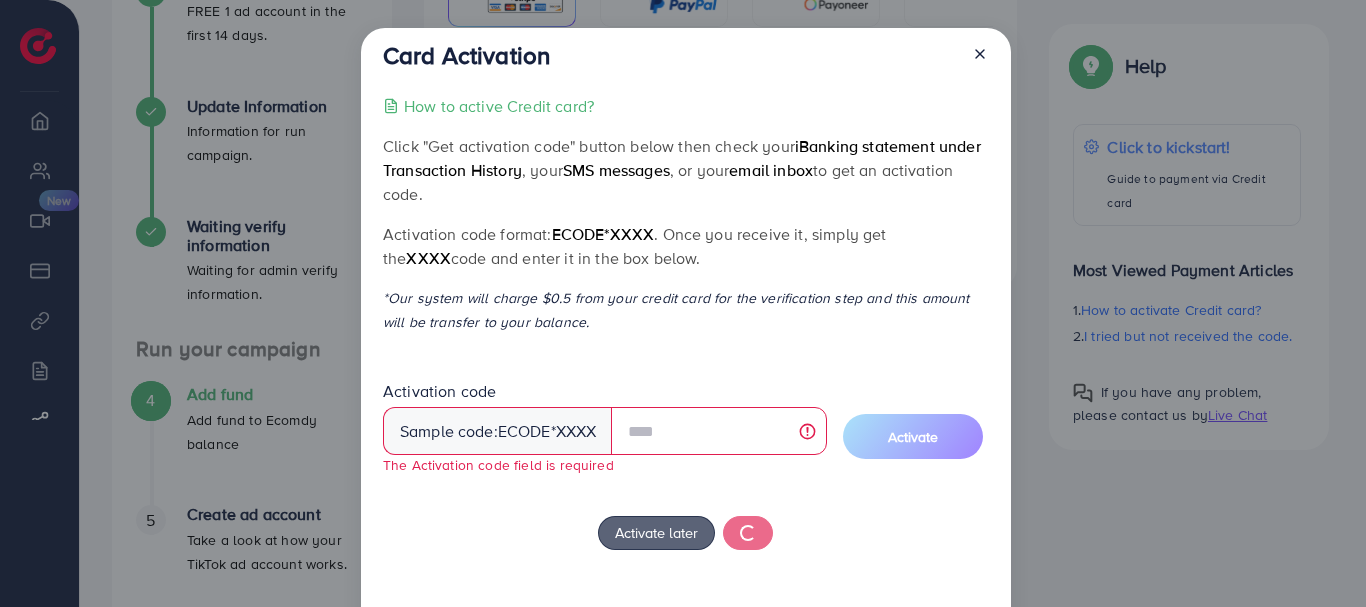 click on "Activation code format:  ecode*XXXX . Once you receive it, simply get the  XXXX  code and enter it in the box below." at bounding box center (685, 246) 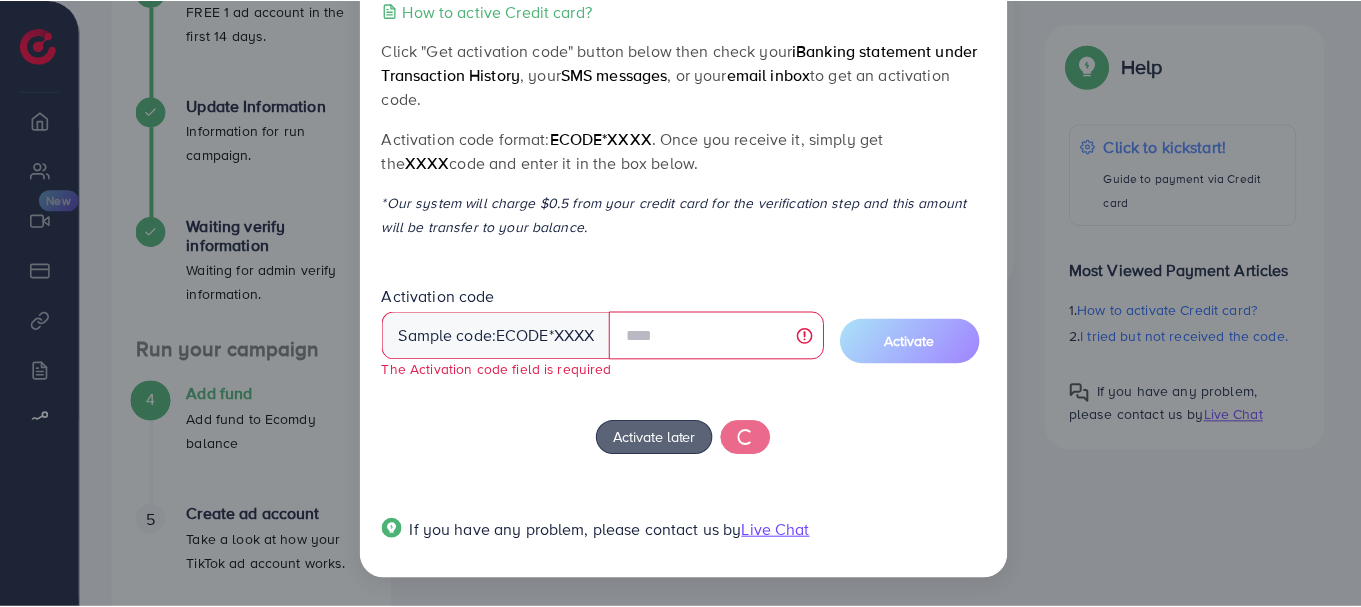 scroll, scrollTop: 0, scrollLeft: 0, axis: both 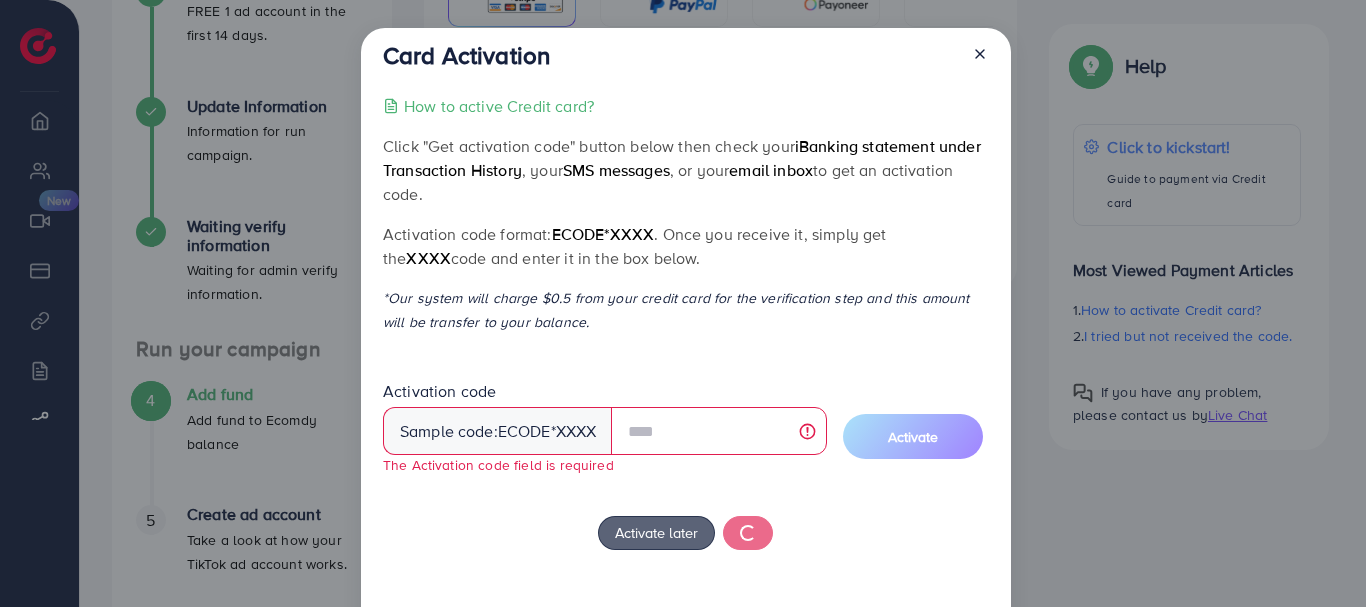 click 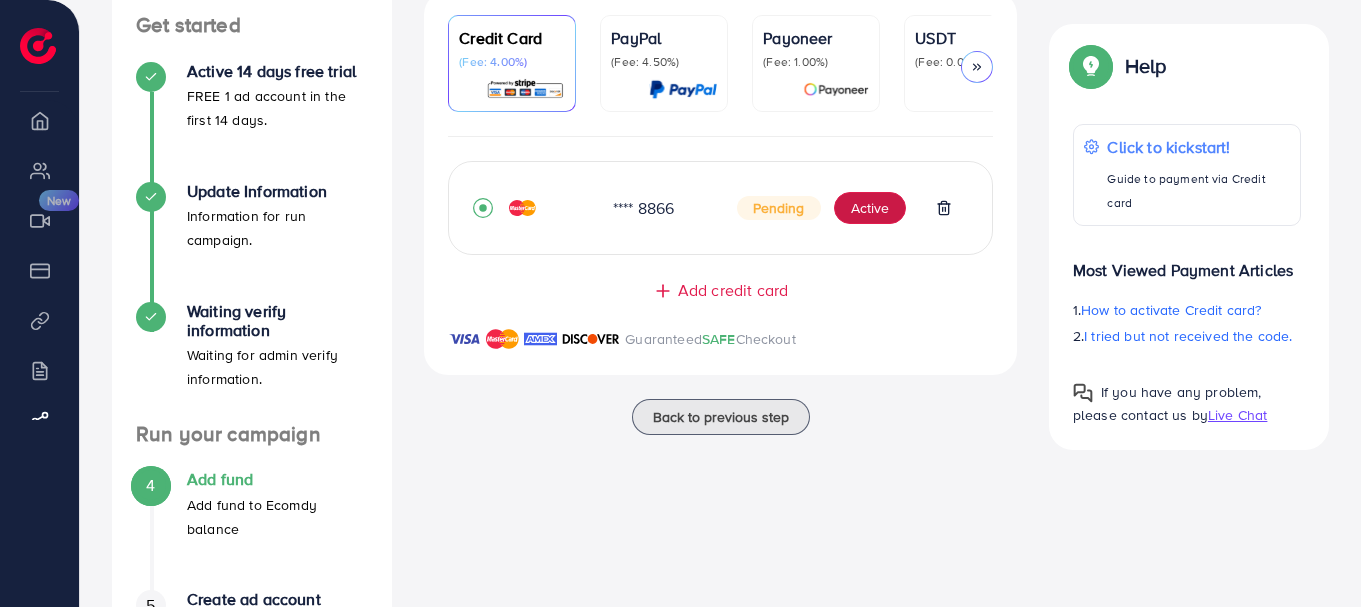 scroll, scrollTop: 0, scrollLeft: 0, axis: both 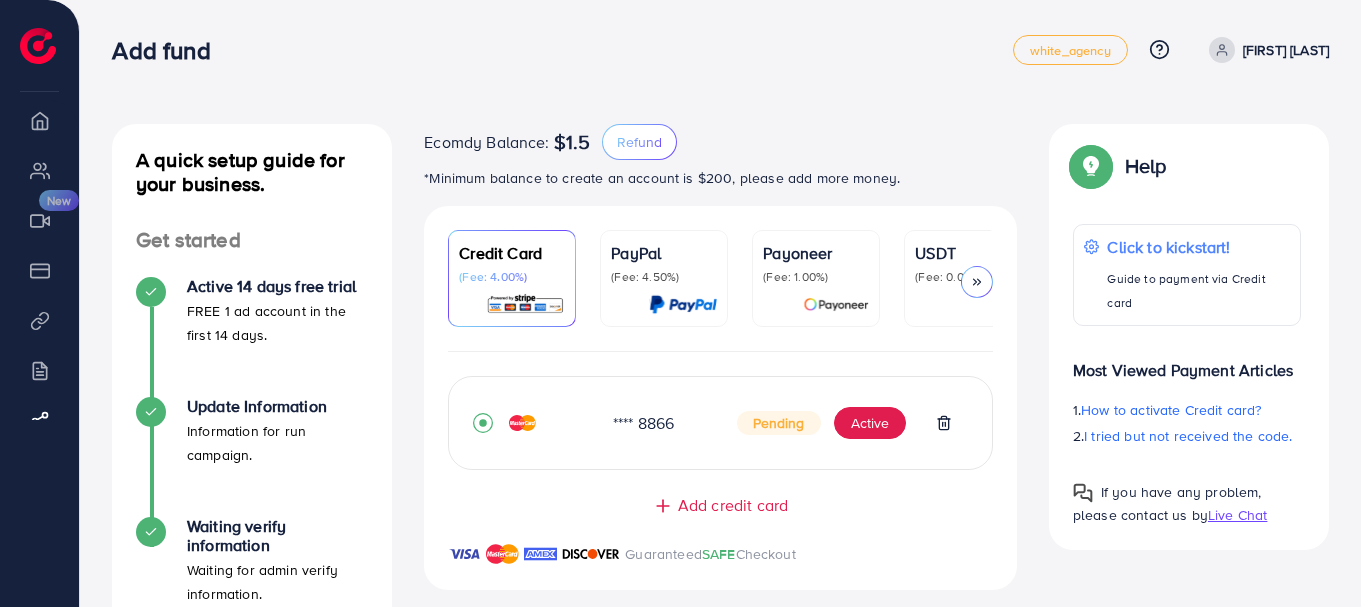 click on "*Minimum balance to create an account is $200, please add more money." at bounding box center [720, 178] 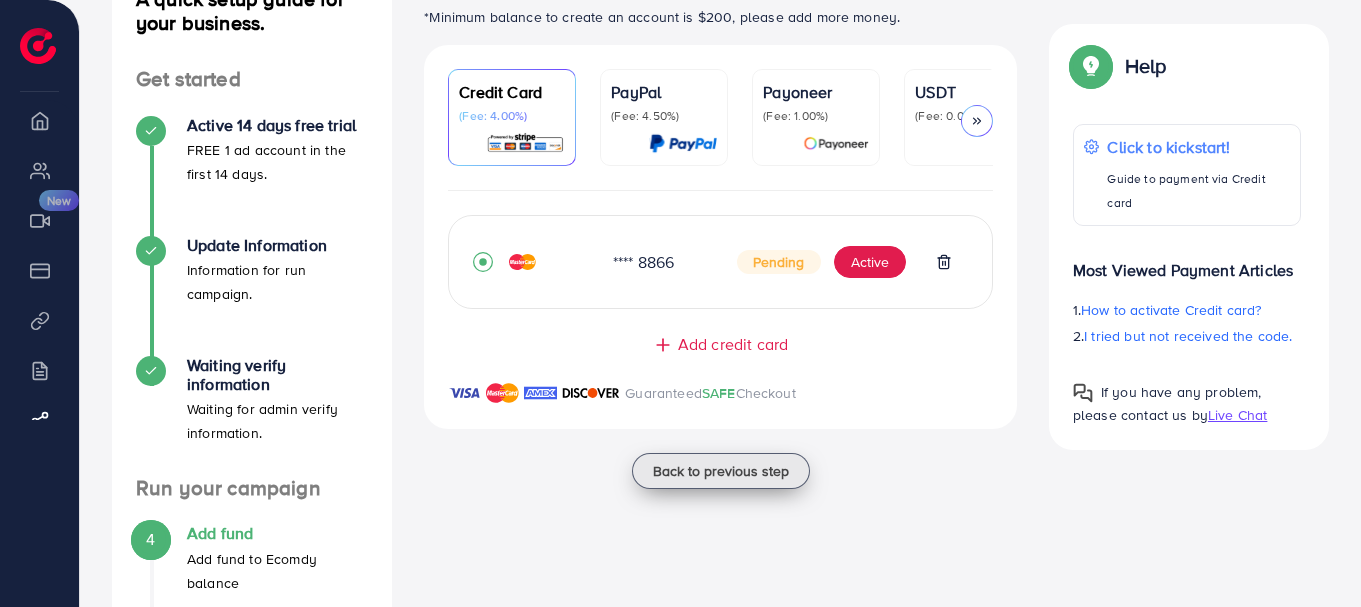 scroll, scrollTop: 374, scrollLeft: 0, axis: vertical 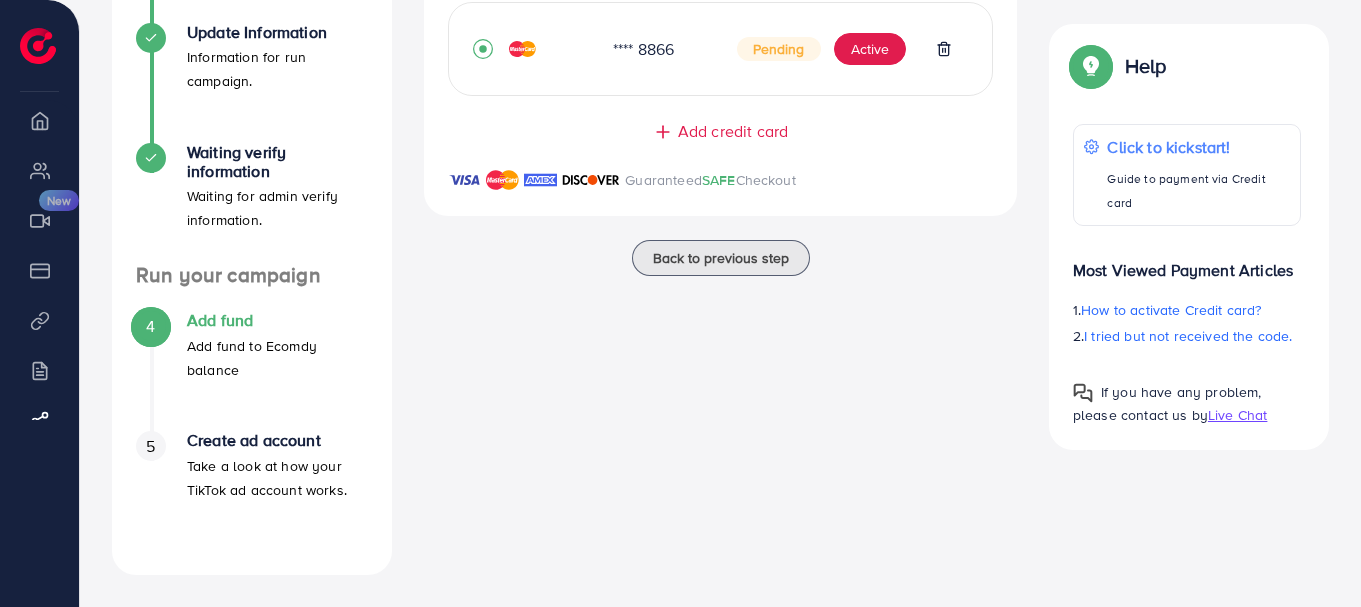 click on "Add credit card" at bounding box center (733, 131) 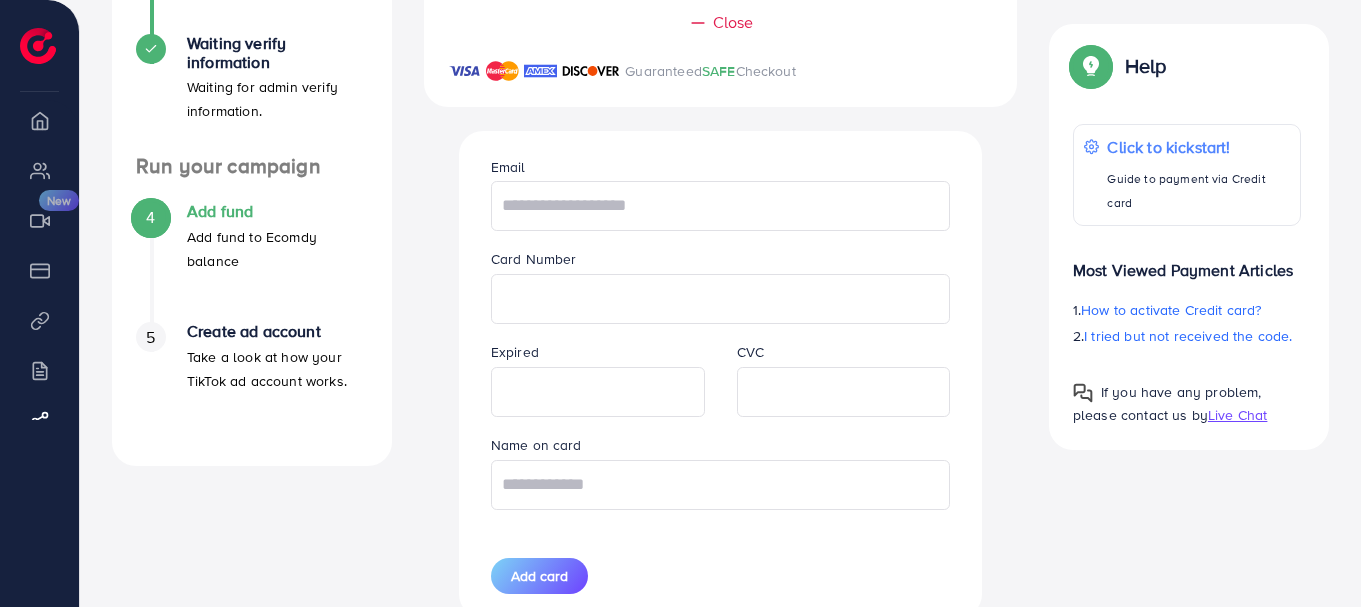 scroll, scrollTop: 215, scrollLeft: 0, axis: vertical 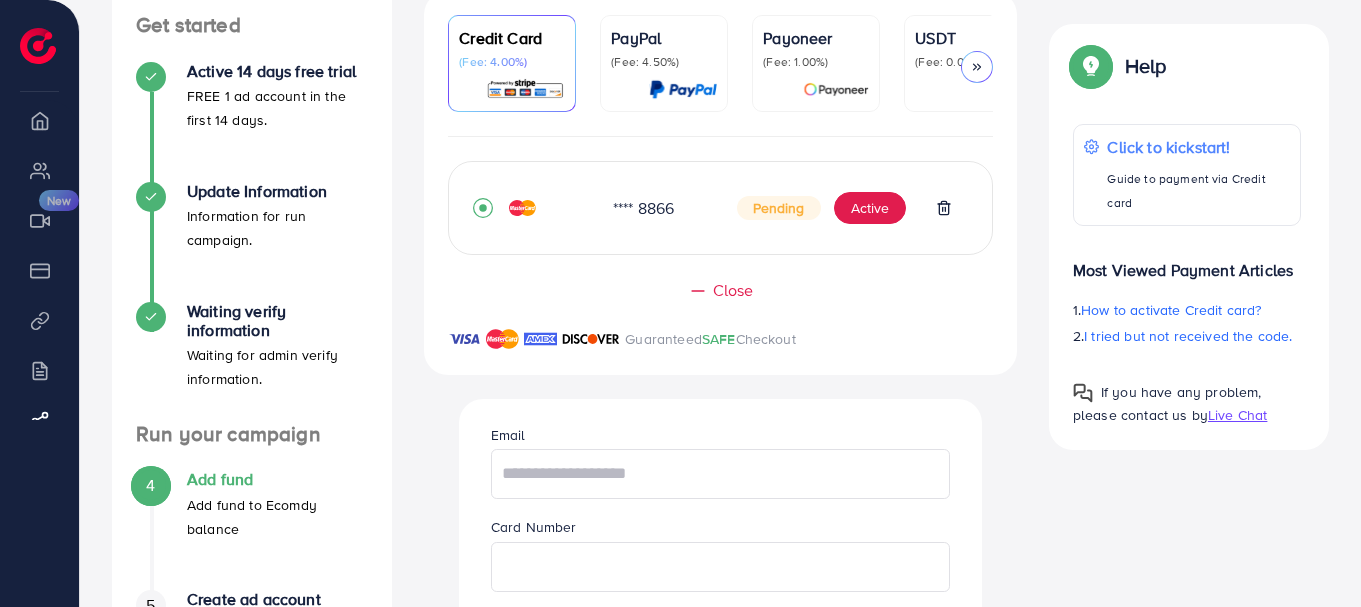 click on "Close" at bounding box center (733, 290) 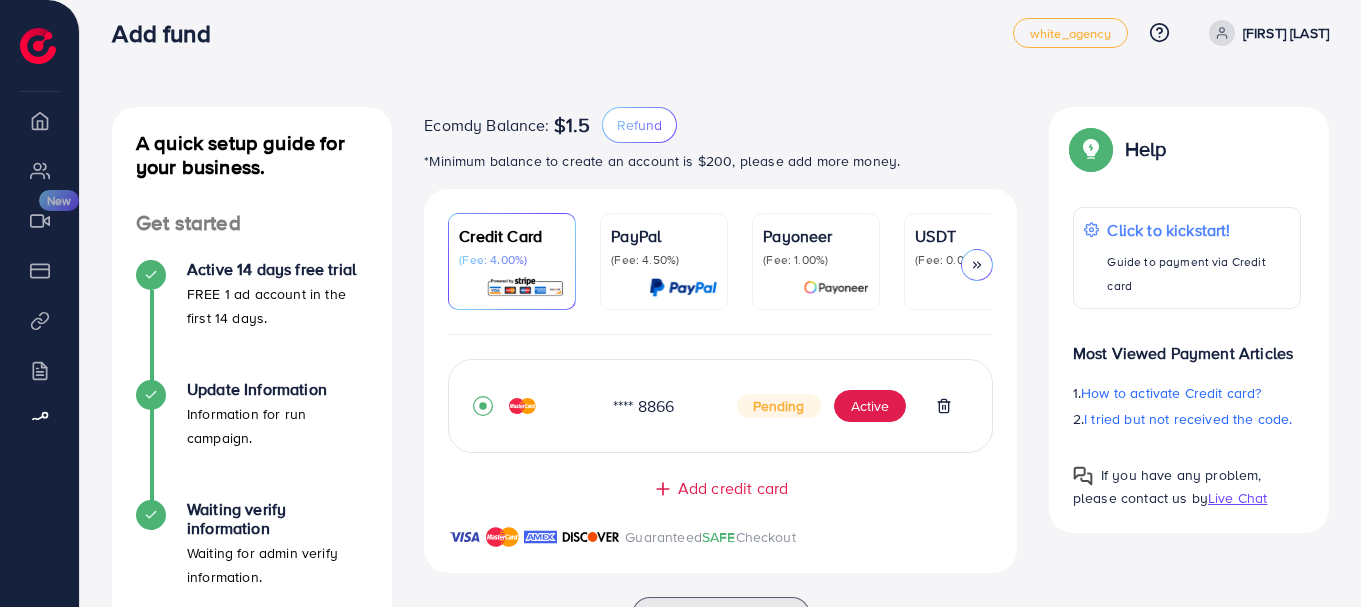 scroll, scrollTop: 15, scrollLeft: 0, axis: vertical 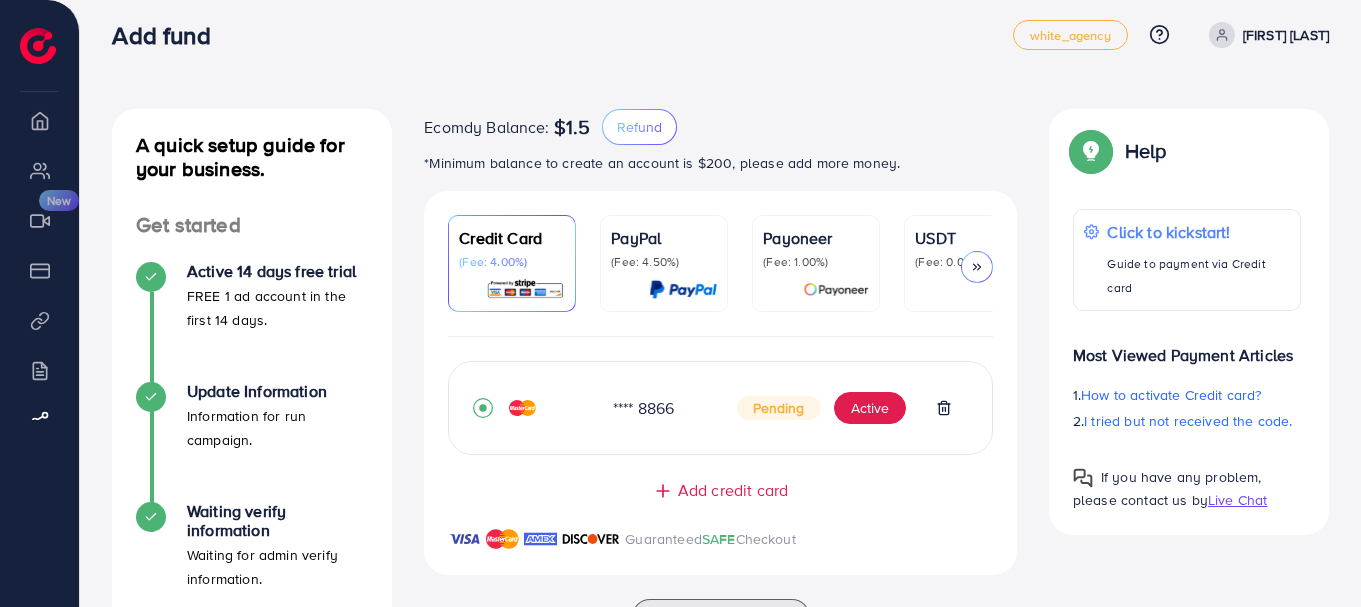 click 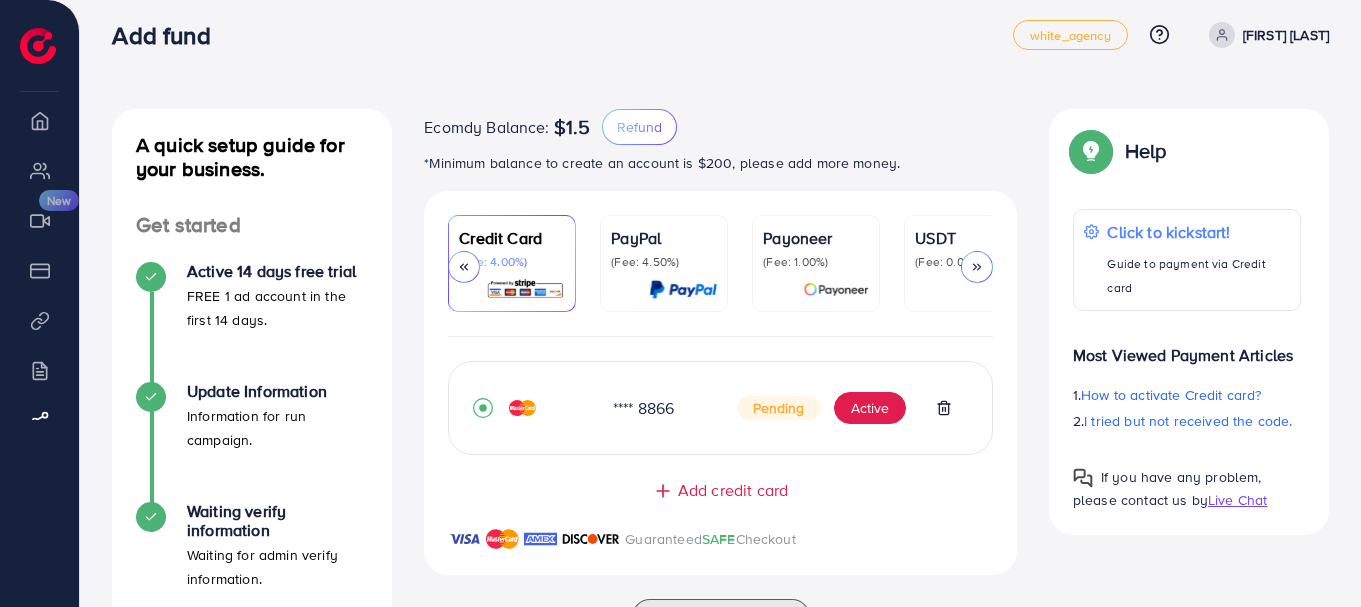 scroll, scrollTop: 0, scrollLeft: 191, axis: horizontal 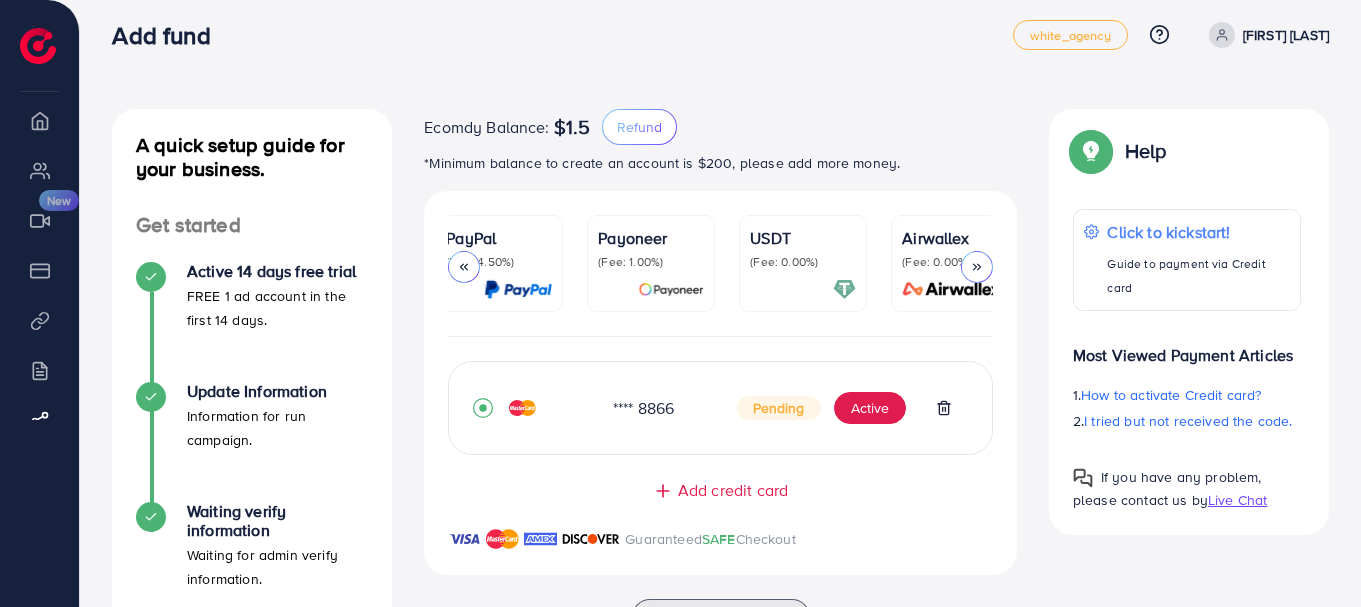 click 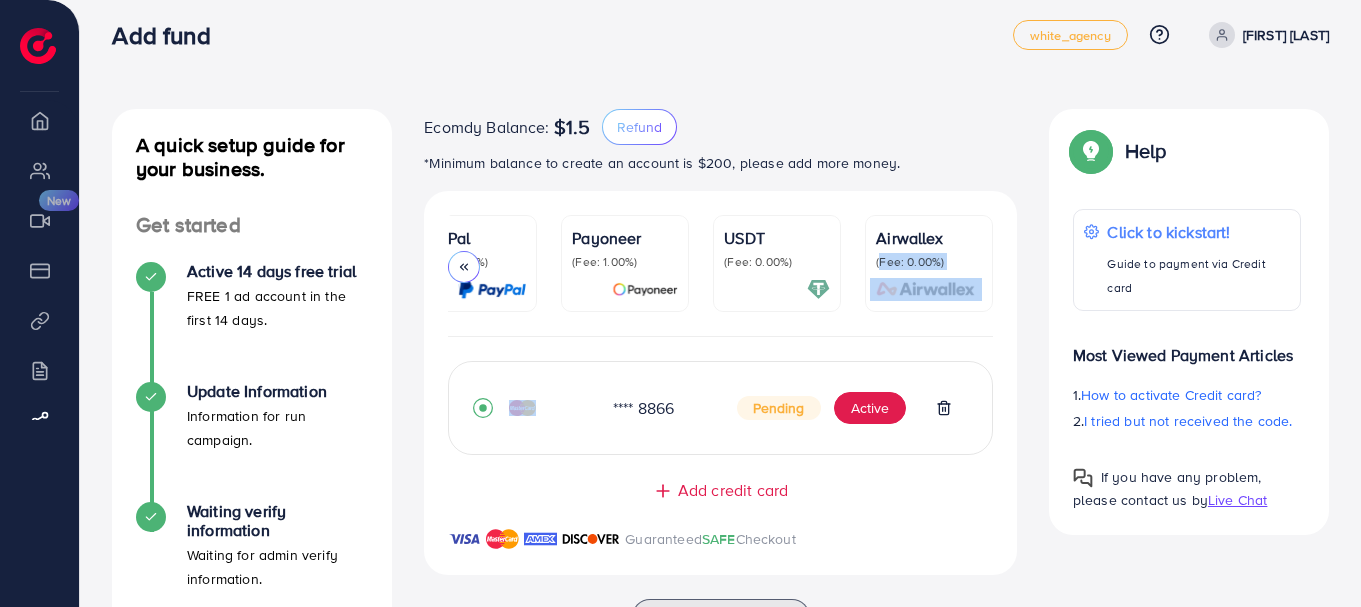 click on "(Fee: 0.00%)" at bounding box center [929, 262] 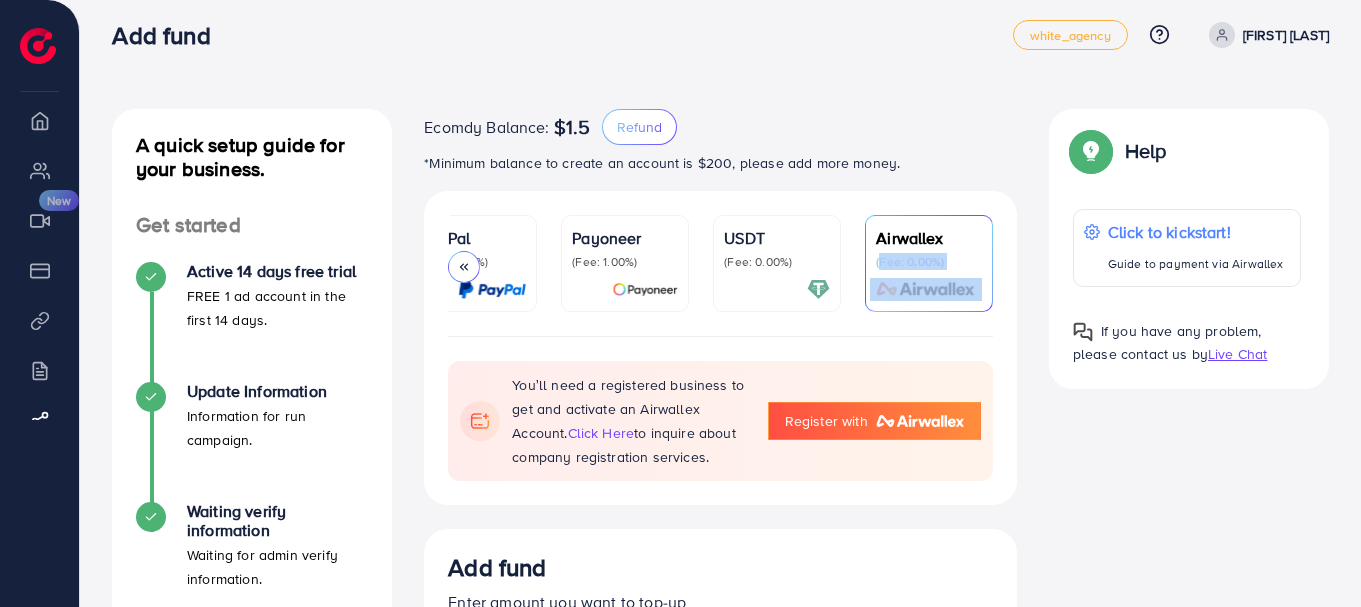click on "(Fee: 4.50%)" at bounding box center (473, 262) 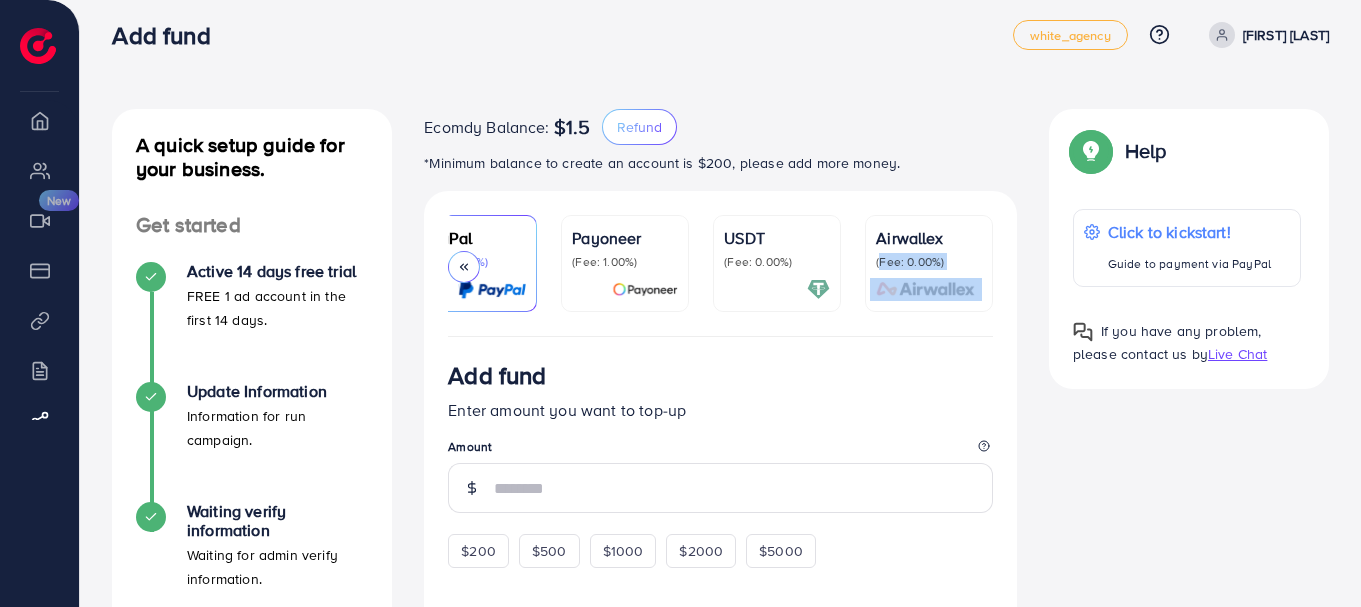click at bounding box center [464, 267] 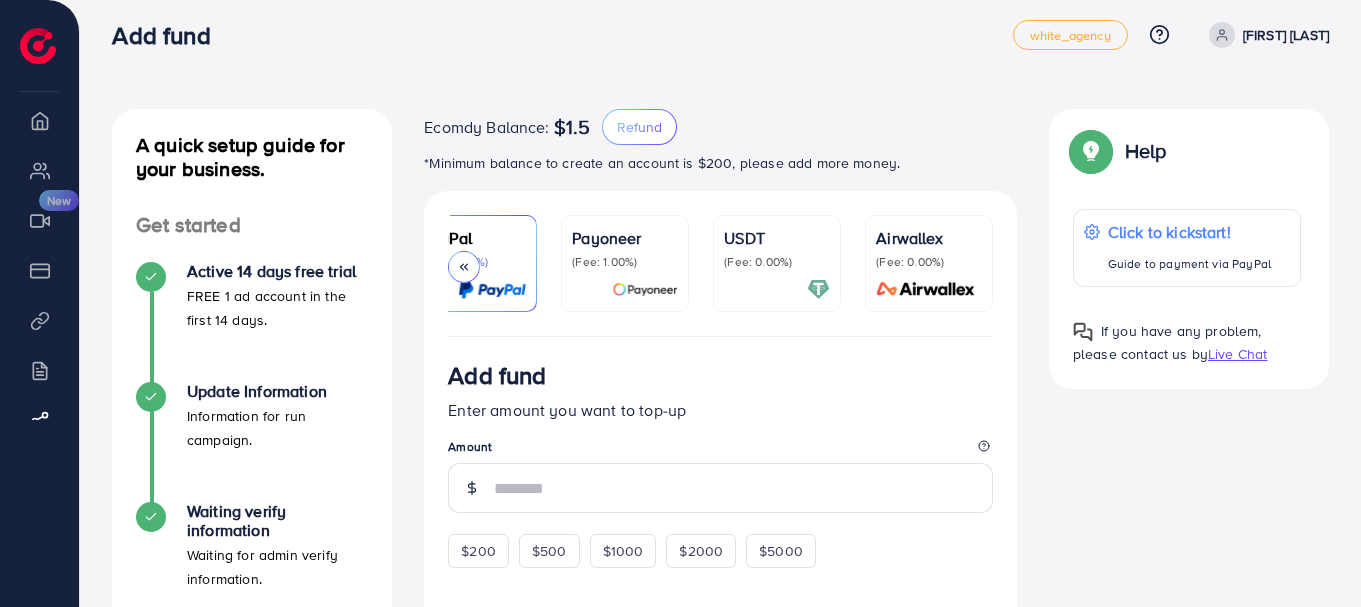 scroll, scrollTop: 0, scrollLeft: 25, axis: horizontal 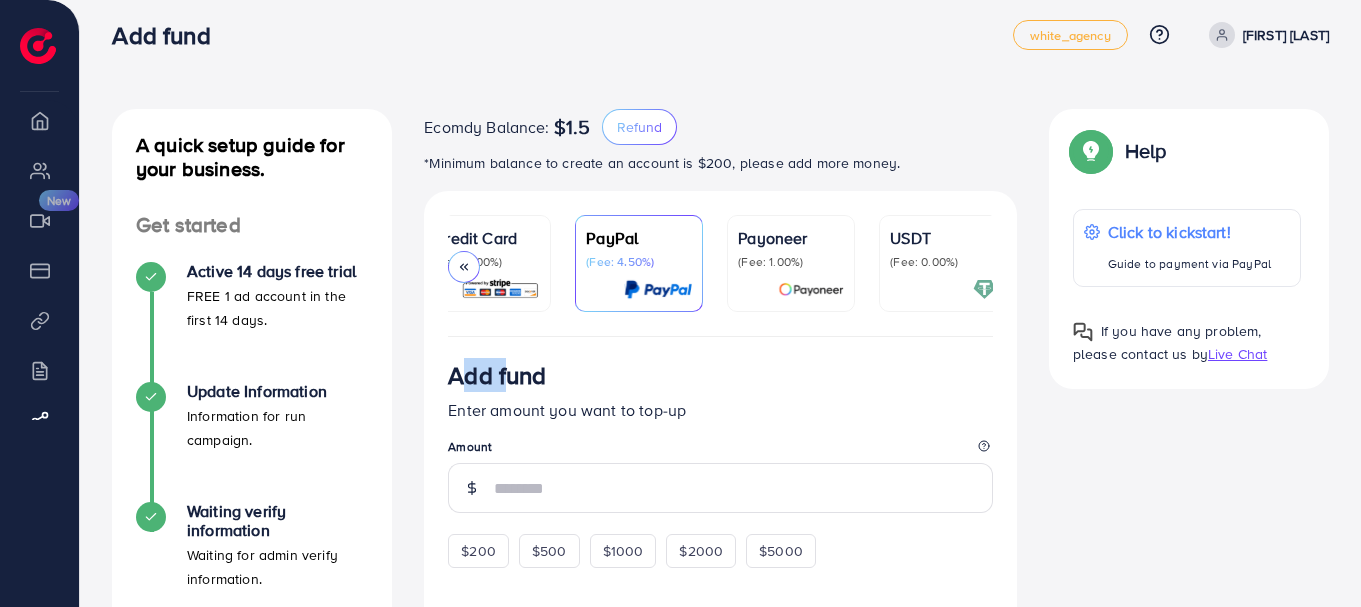 click at bounding box center [464, 267] 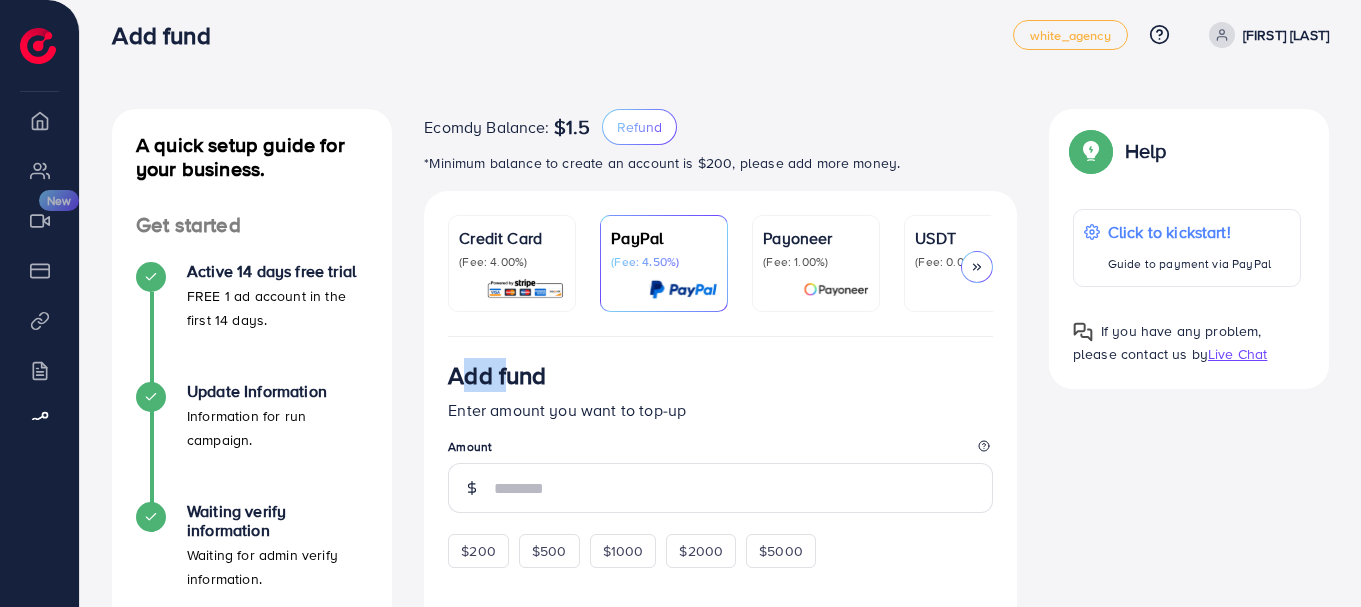 click on "(Fee: 4.00%)" at bounding box center [512, 262] 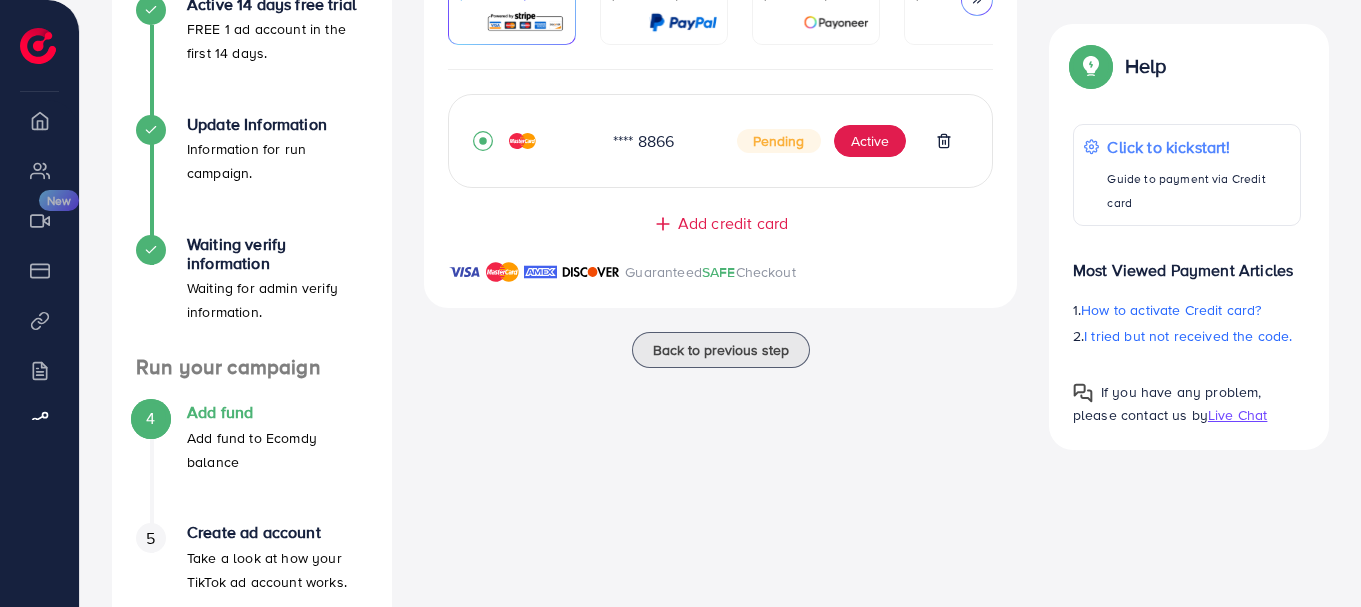 scroll, scrollTop: 374, scrollLeft: 0, axis: vertical 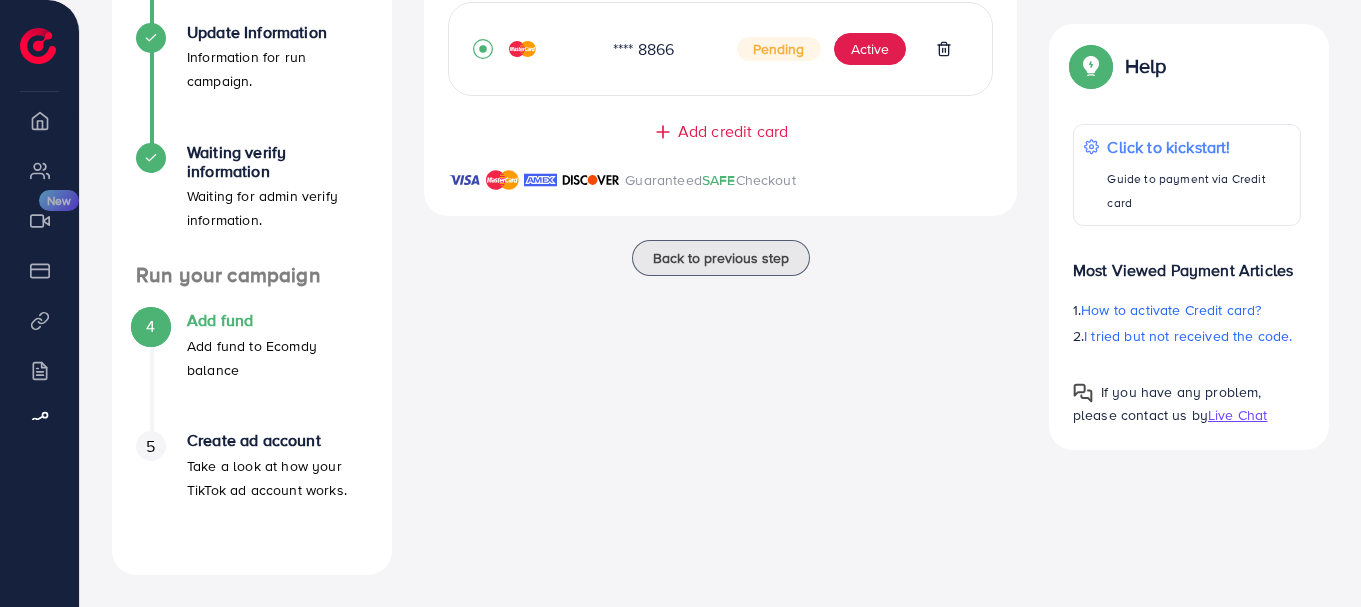 click on "Ecomdy Balance:   $1.5   Refund  *Minimum balance to create an account is $200, please add more money.   Credit Card   (Fee: 4.00%)   PayPal   (Fee: 4.50%)   Payoneer   (Fee: 1.00%)   USDT   (Fee: 0.00%)   Airwallex   (Fee: 0.00%)   Top-up Success!   Thanks you for your purchase. Please check your balance again.   Summary   Client   [FIRST] [LAST]   Amount   0 USD   Payment Method   MasterCard   Service charge  0 USD  Credit card fee  0 USD  Tax  0 USD  Total Amount = Amount + Service charge + Tax + Credit card fee    0 USD   Recharge   Show me Ad Account  *You can download the invoice   here   **** [CARD_LAST_FOUR]   Pending   Active  Add credit card  Guaranteed  SAFE  Checkout   Email   Card Number   Expired   CVC   Name on card   Add card   If you have any problem, please contact us by   Live Chat   Top-up fail!  Your transaction cannot be completed with error:   Summary   Amount   [FIRST] [LAST]   Client   0 USD   Payment Method   Paypal   Service charge  0 USD  Tax  0 USD  0 USD   Recharge   Summary  5%" at bounding box center (720, 162) 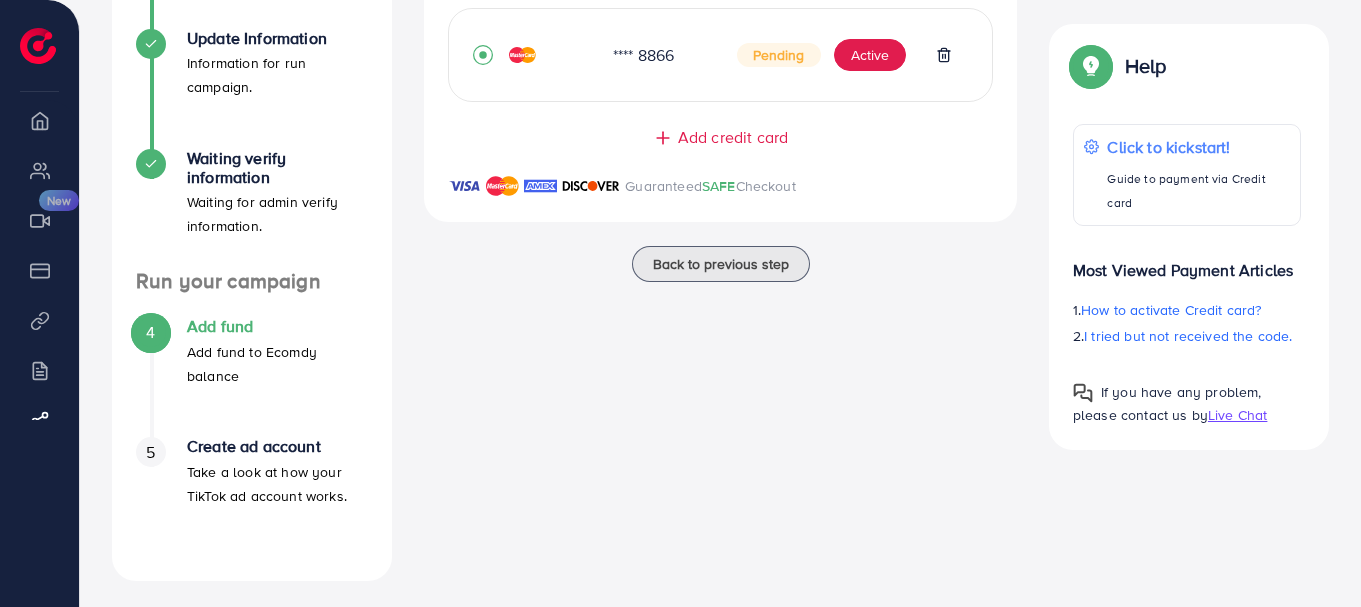 scroll, scrollTop: 274, scrollLeft: 0, axis: vertical 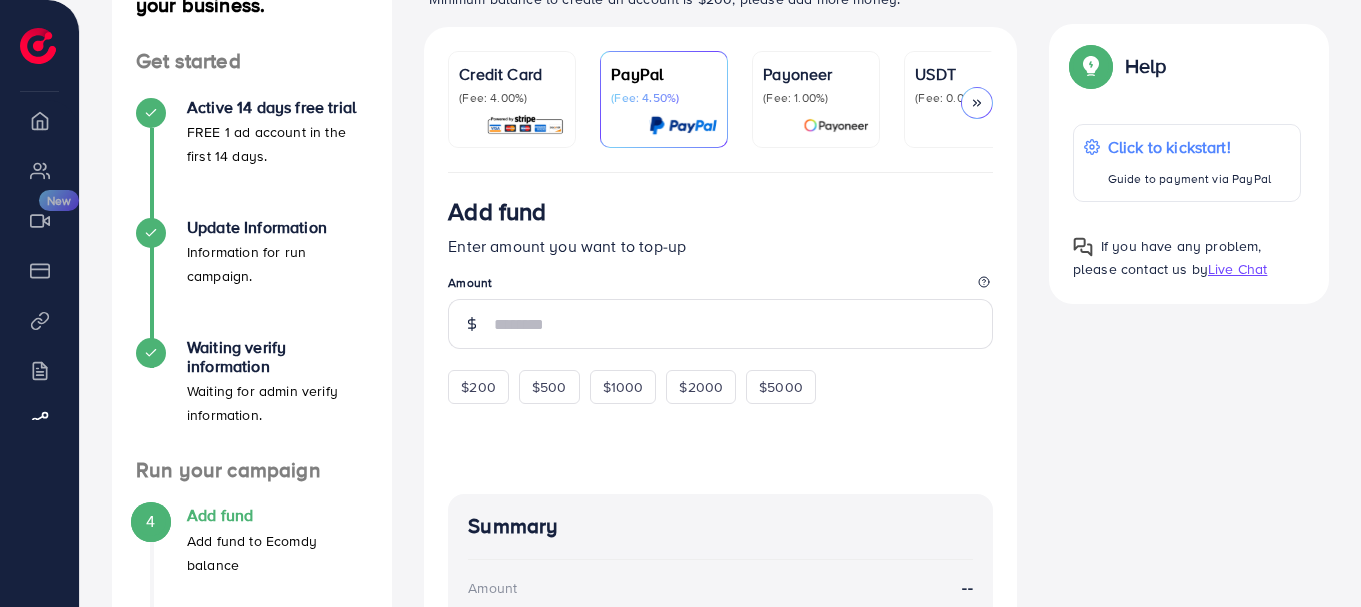 click on "Credit Card   (Fee: 4.00%)" at bounding box center (512, 99) 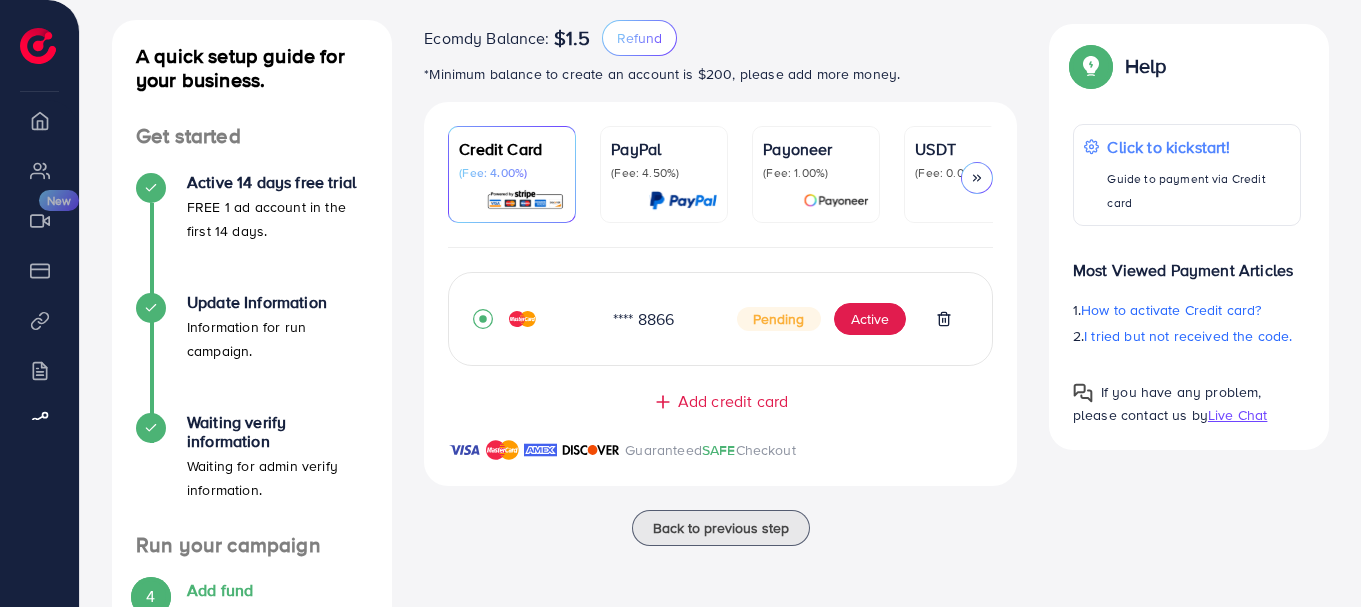 scroll, scrollTop: 200, scrollLeft: 0, axis: vertical 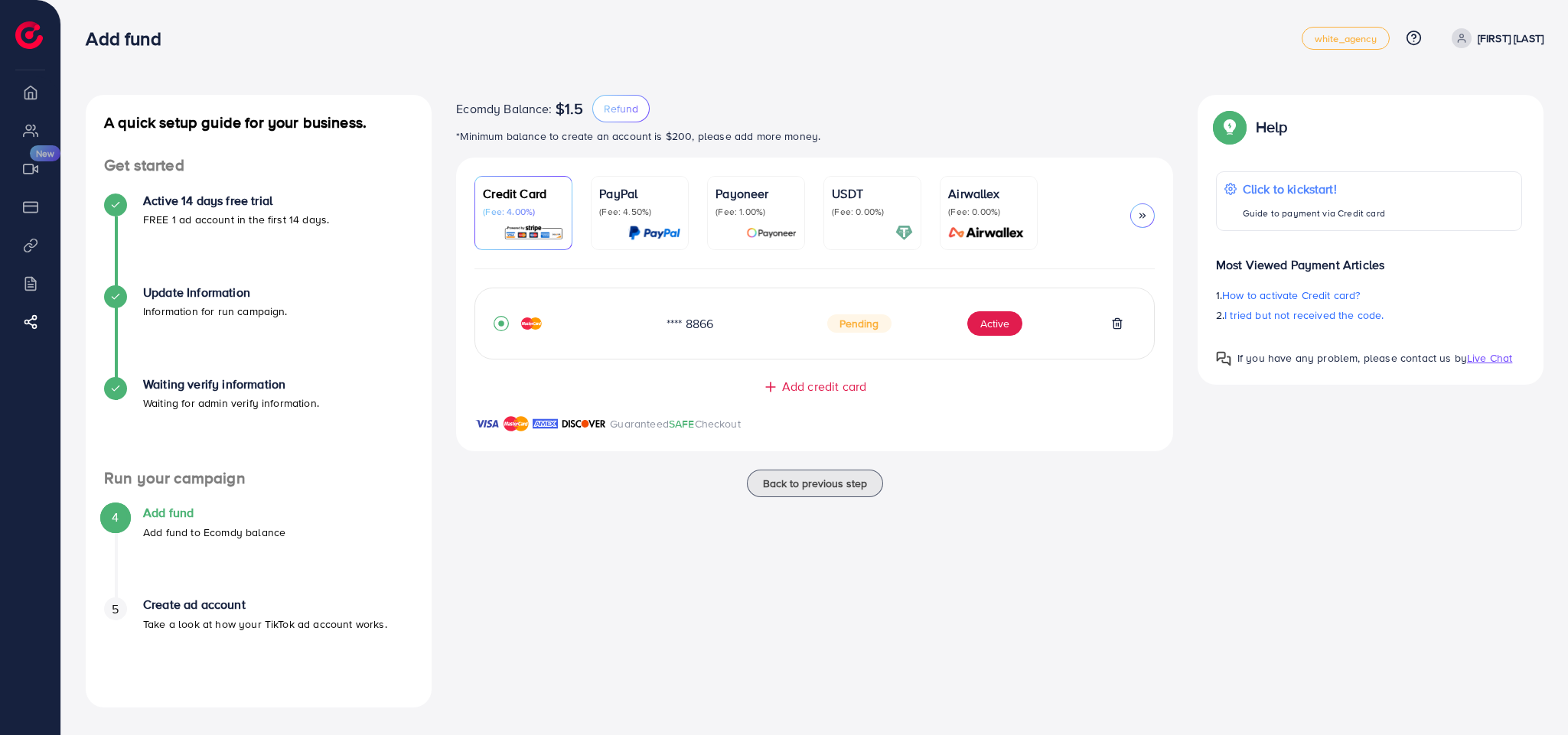 click on "Ecomdy Balance:   $1.5   Refund" at bounding box center [814, 109] 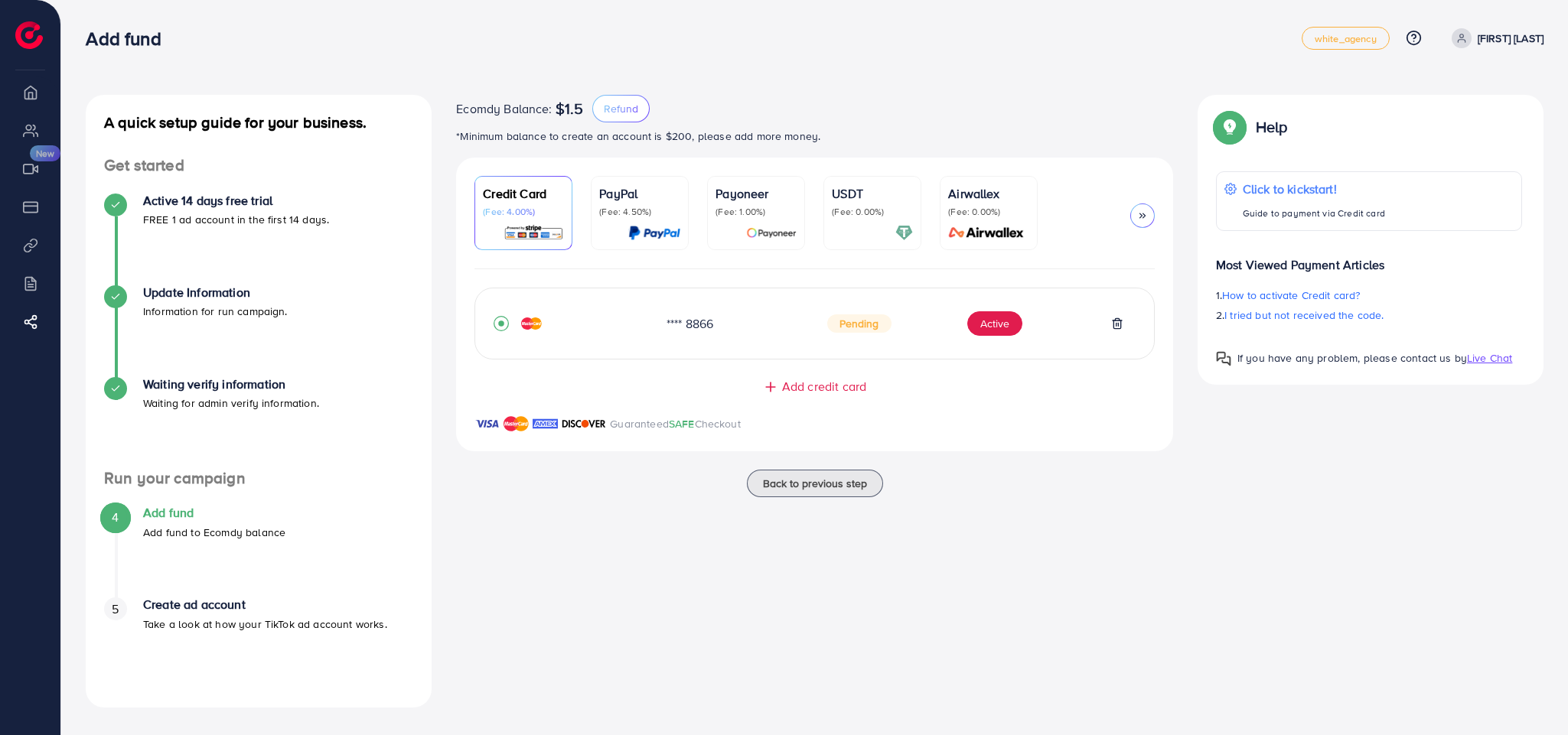 click on "Ecomdy Balance:   $1.5   Refund  *Minimum balance to create an account is $200, please add more money.   Credit Card   (Fee: 4.00%)   PayPal   (Fee: 4.50%)   Payoneer   (Fee: 1.00%)   USDT   (Fee: 0.00%)   Airwallex   (Fee: 0.00%)   Top-up Success!   Thanks you for your purchase. Please check your balance again.   Summary   Client   [FIRST] [LAST]   Amount   0 USD   Payment Method   MasterCard   Service charge  0 USD  Credit card fee  0 USD  Tax  0 USD  Total Amount = Amount + Service charge + Tax + Credit card fee    0 USD   Recharge   Show me Ad Account  *You can download the invoice   here   **** [CARD_LAST_FOUR]   Pending   Active  Add credit card  Guaranteed  SAFE  Checkout   Email   Card Number   Expired   CVC   Name on card   Add card   If you have any problem, please contact us by   Live Chat   Top-up fail!  Your transaction cannot be completed with error:   Summary   Amount   [FIRST] [LAST]   Client   0 USD   Payment Method   Paypal   Service charge  0 USD  Tax  0 USD  0 USD   Recharge   Summary  5%" at bounding box center (814, 401) 